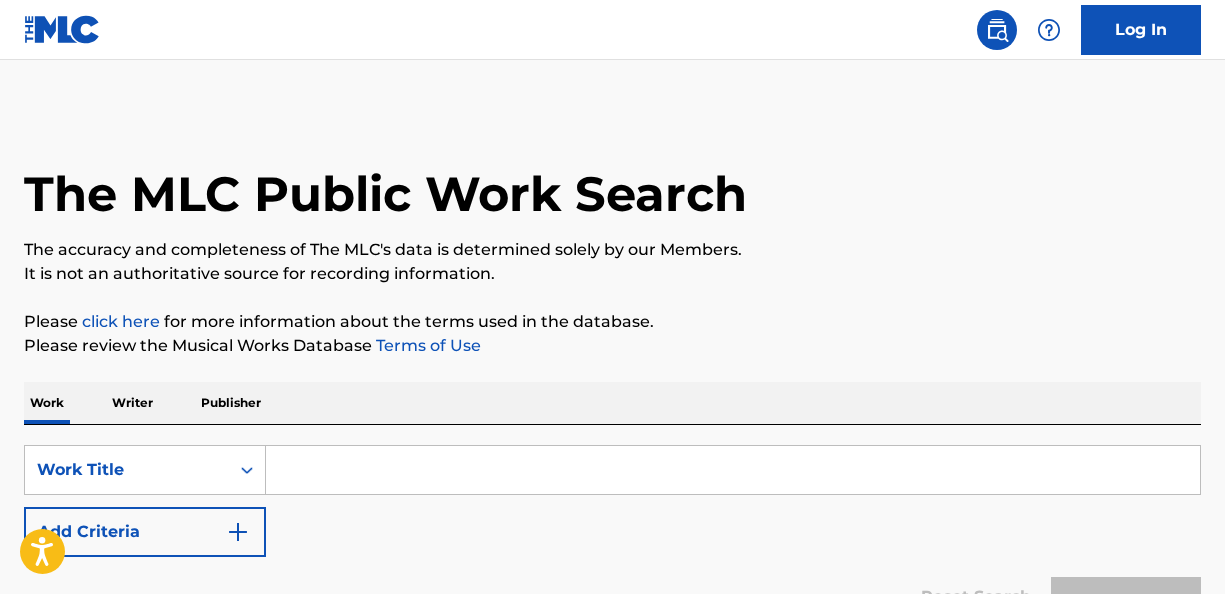 scroll, scrollTop: 0, scrollLeft: 0, axis: both 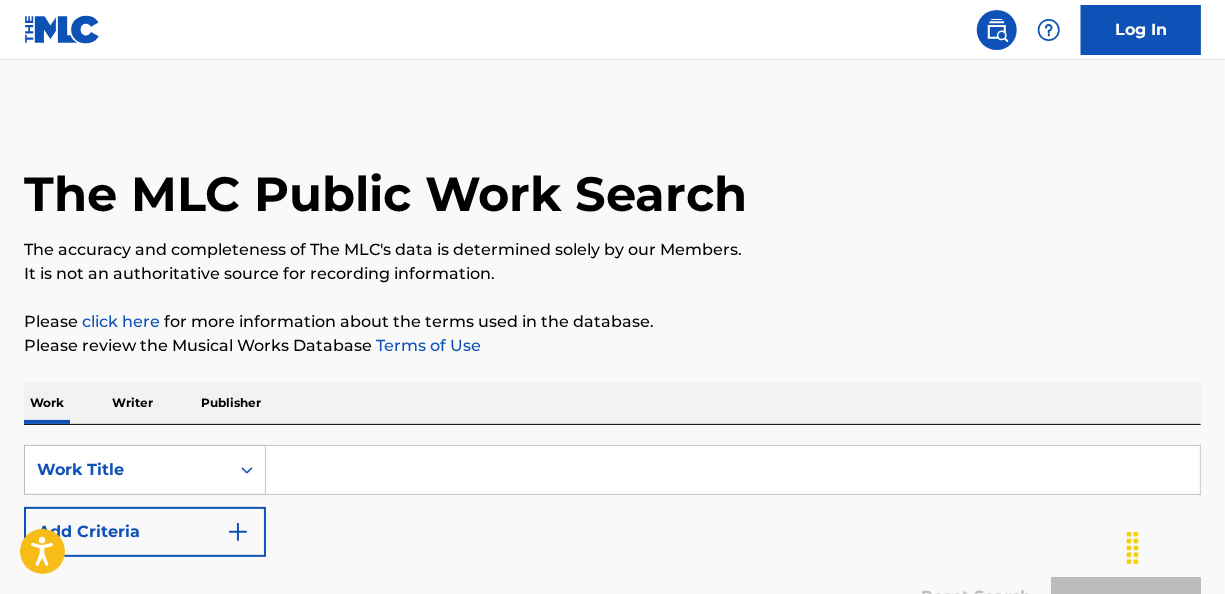 click at bounding box center (733, 470) 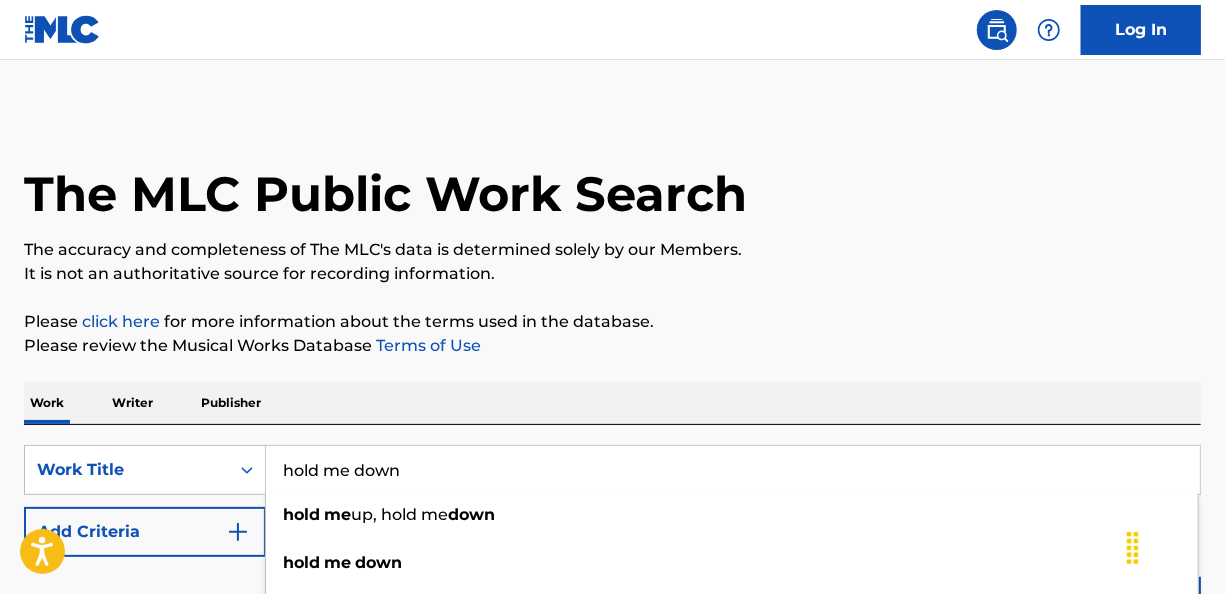 type on "hold me down" 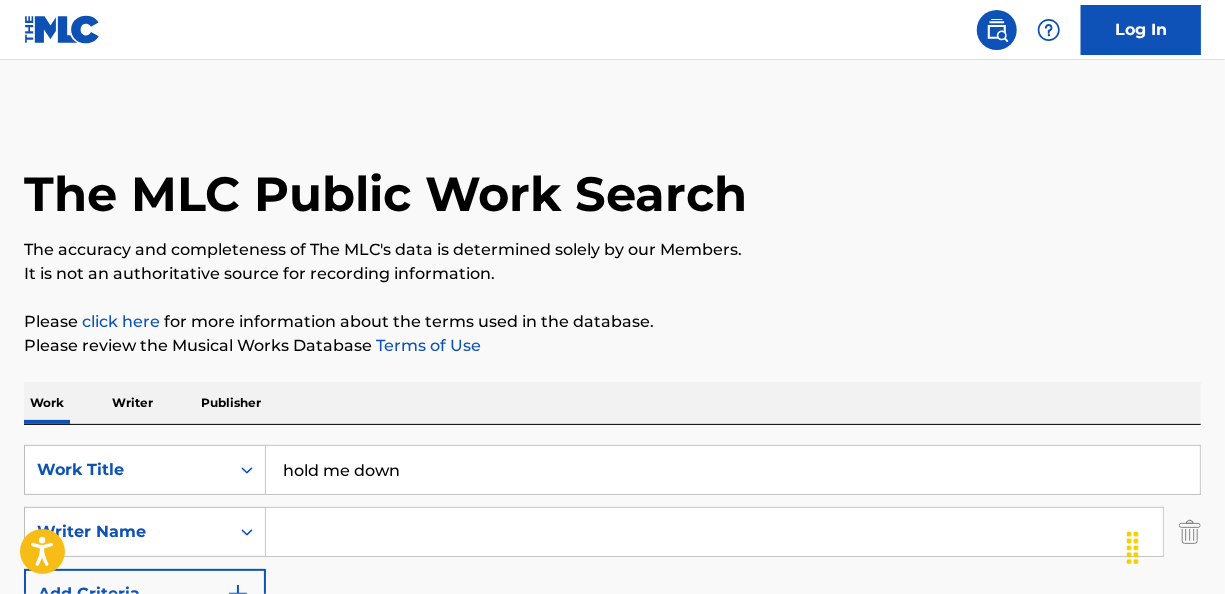drag, startPoint x: 386, startPoint y: 528, endPoint x: 333, endPoint y: 537, distance: 53.75872 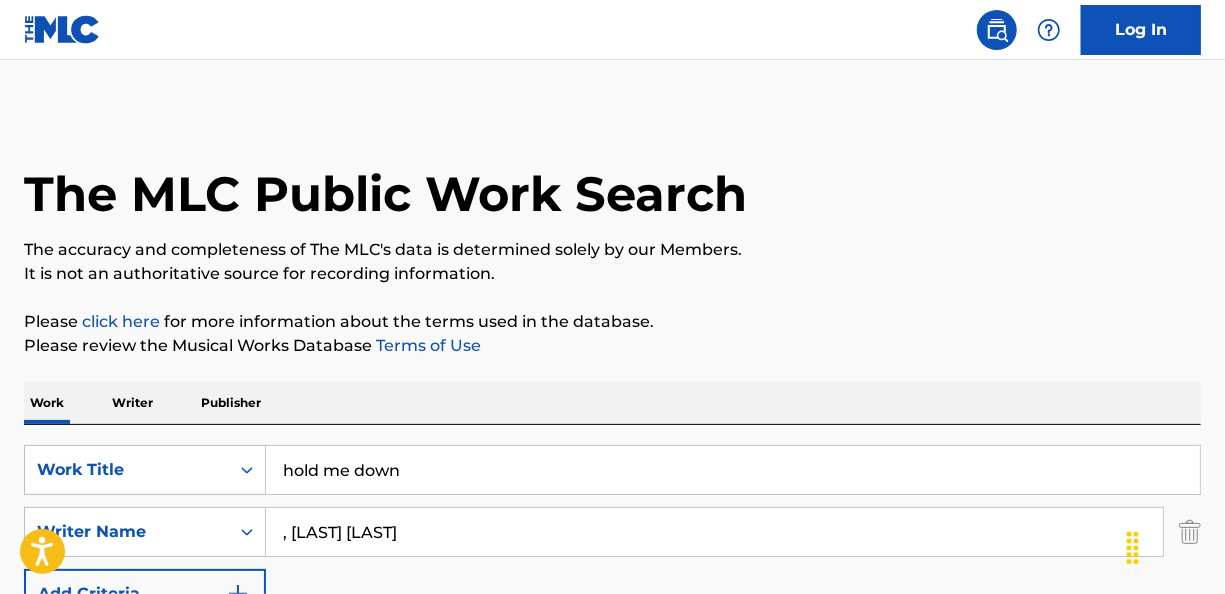 click on ", [LAST] [LAST]" at bounding box center [714, 532] 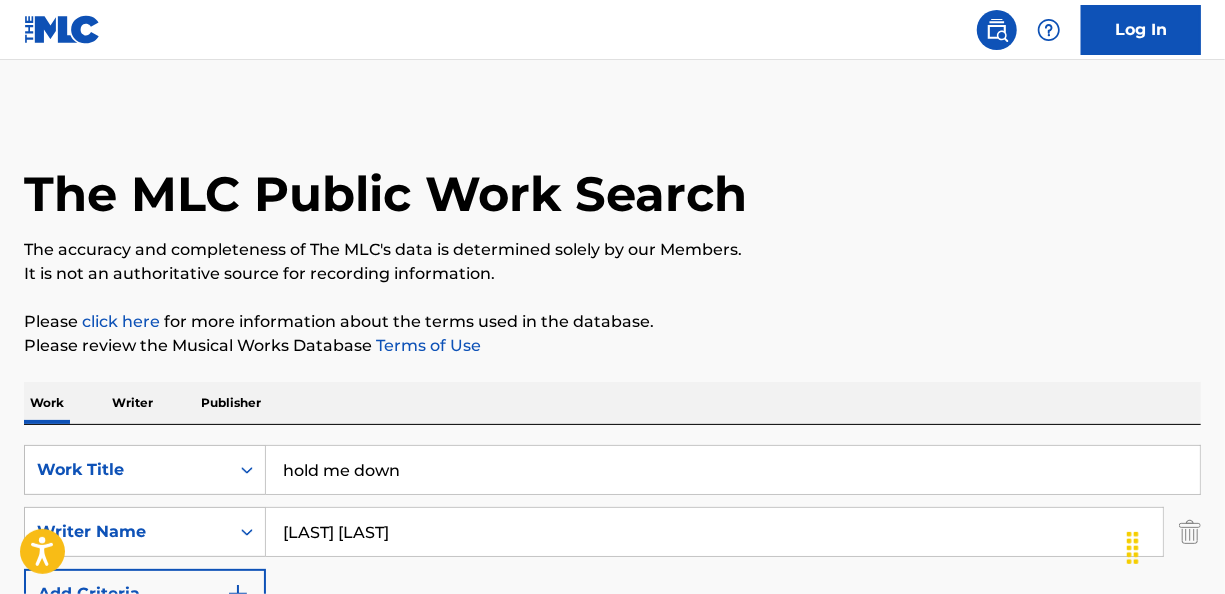 scroll, scrollTop: 200, scrollLeft: 0, axis: vertical 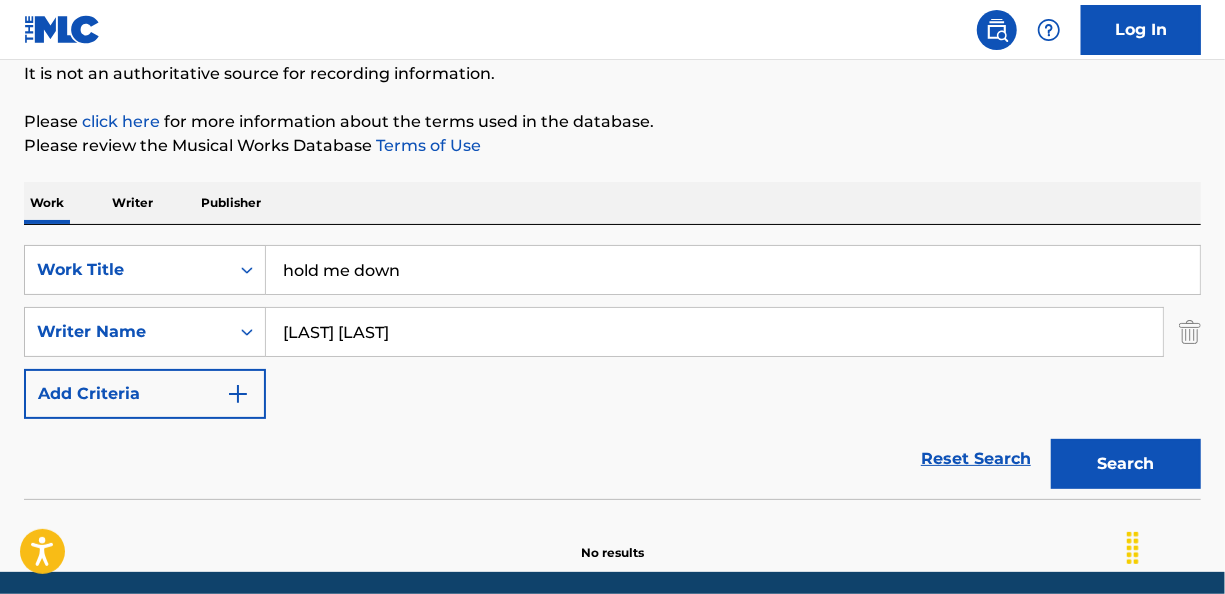type on "[LAST] [LAST]" 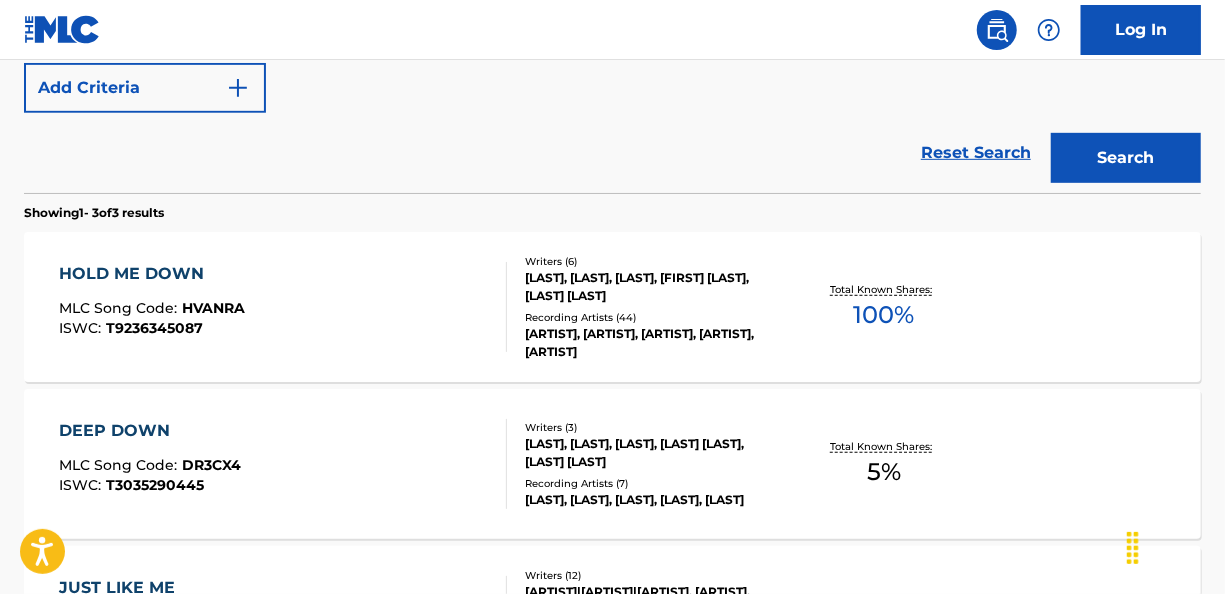 scroll, scrollTop: 500, scrollLeft: 0, axis: vertical 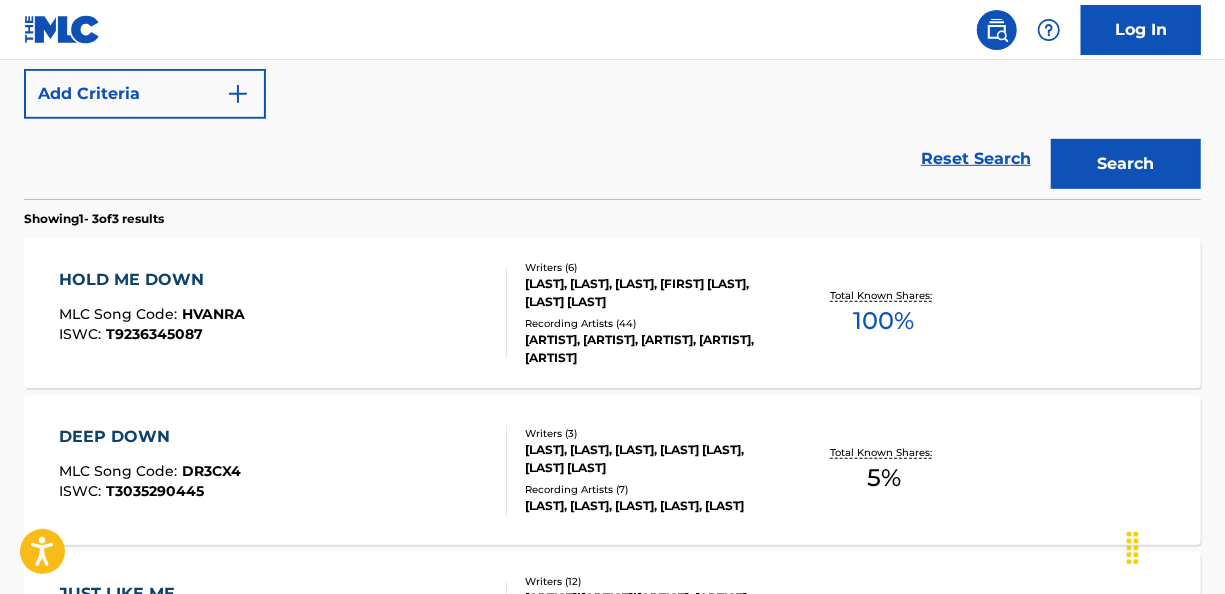 click on "HOLD ME DOWN" at bounding box center [152, 280] 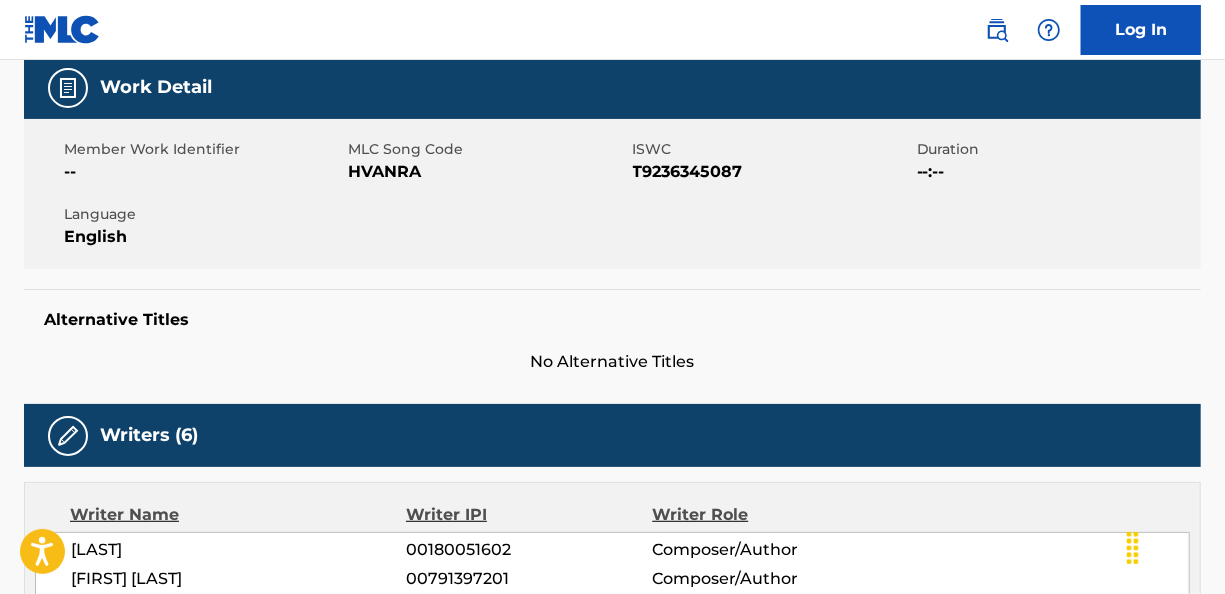 scroll, scrollTop: 0, scrollLeft: 0, axis: both 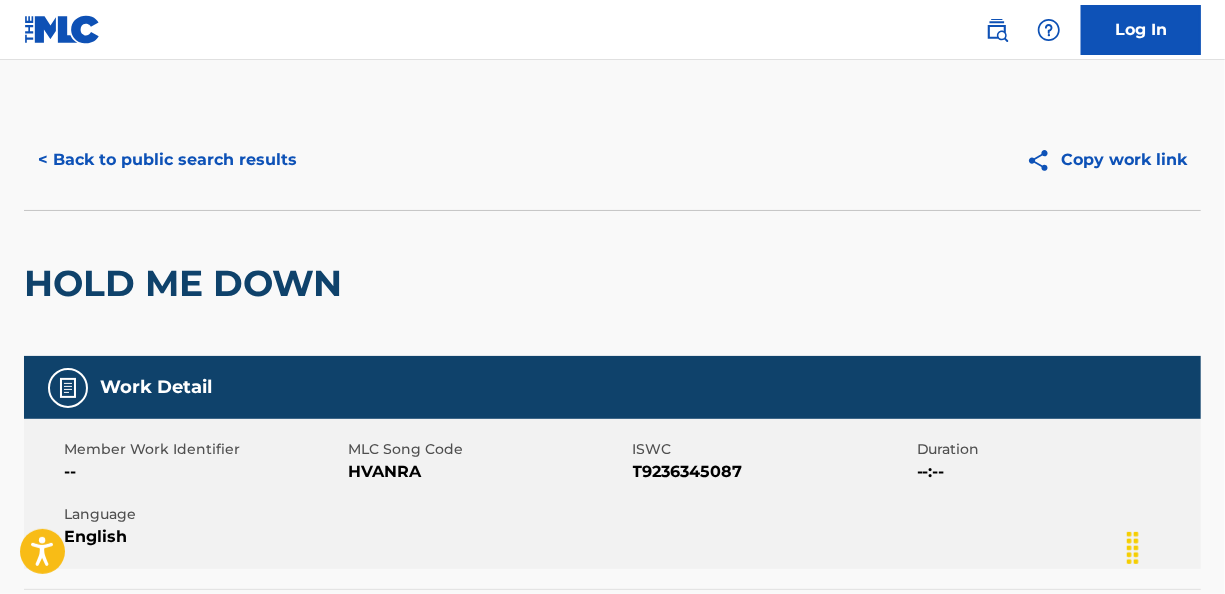 click on "< Back to public search results" at bounding box center (167, 160) 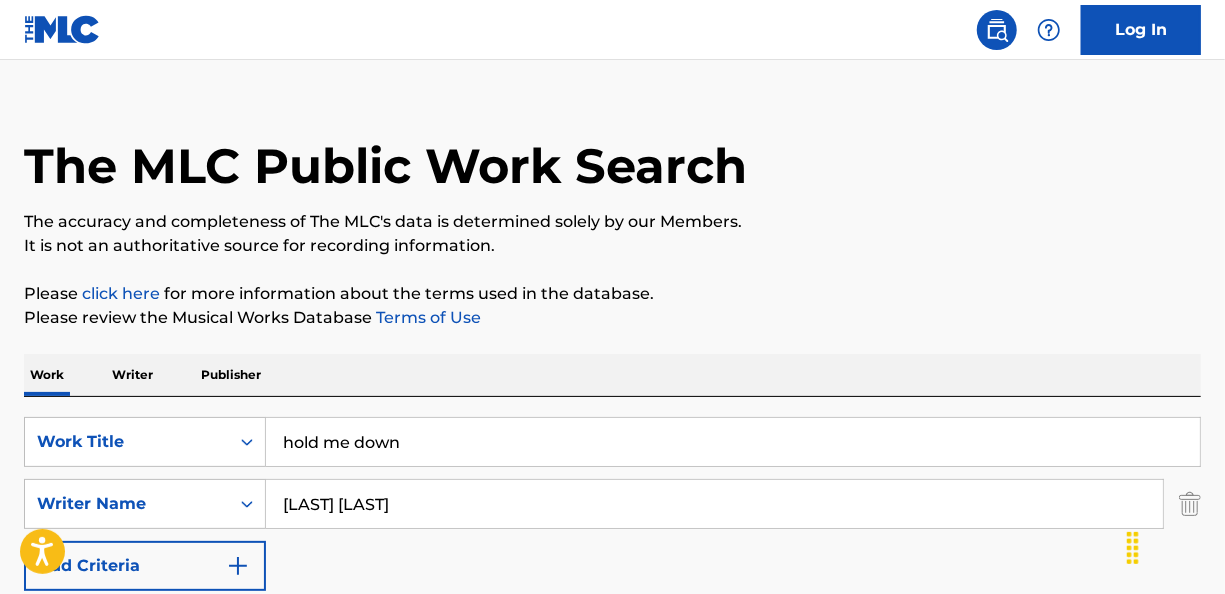 scroll, scrollTop: 0, scrollLeft: 0, axis: both 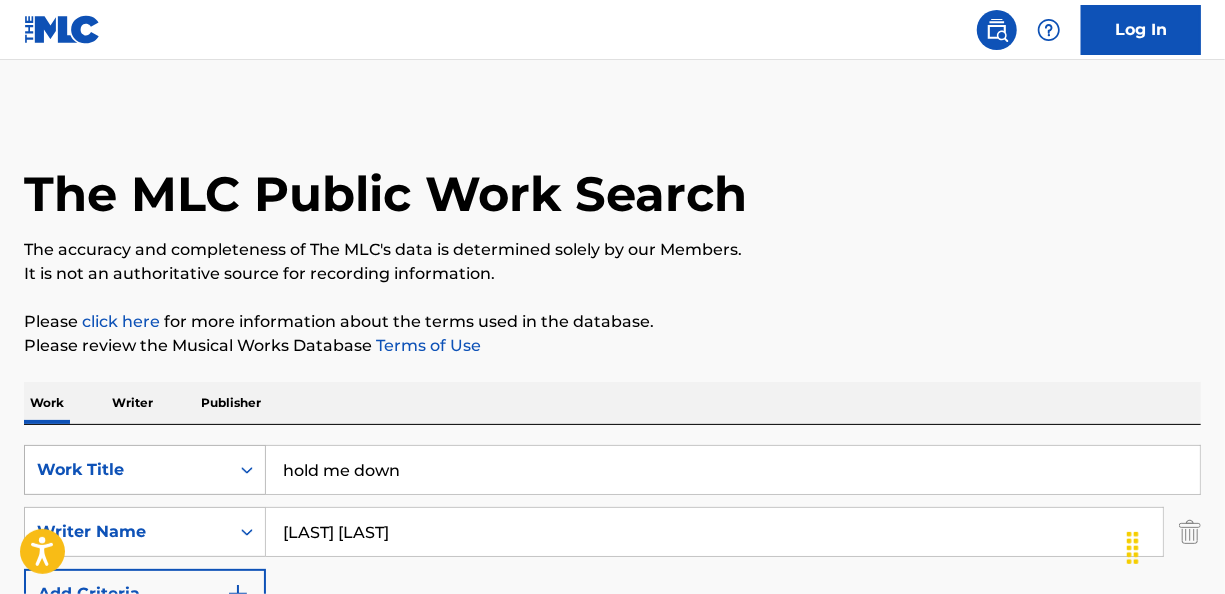 drag, startPoint x: 453, startPoint y: 465, endPoint x: 168, endPoint y: 466, distance: 285.00174 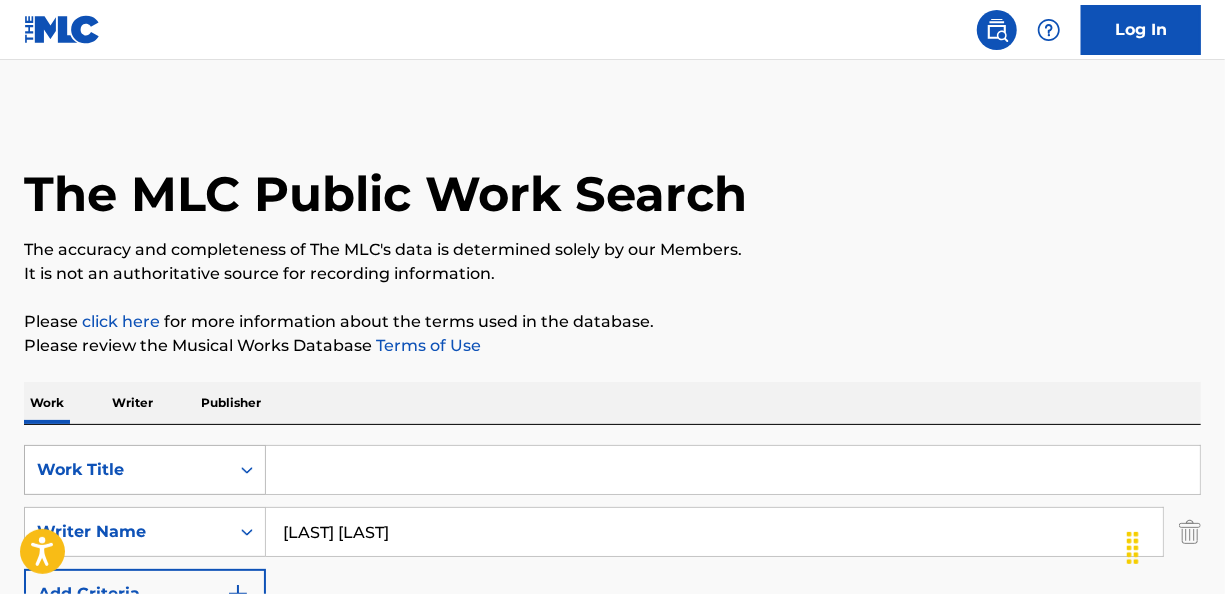paste on "PETETE" 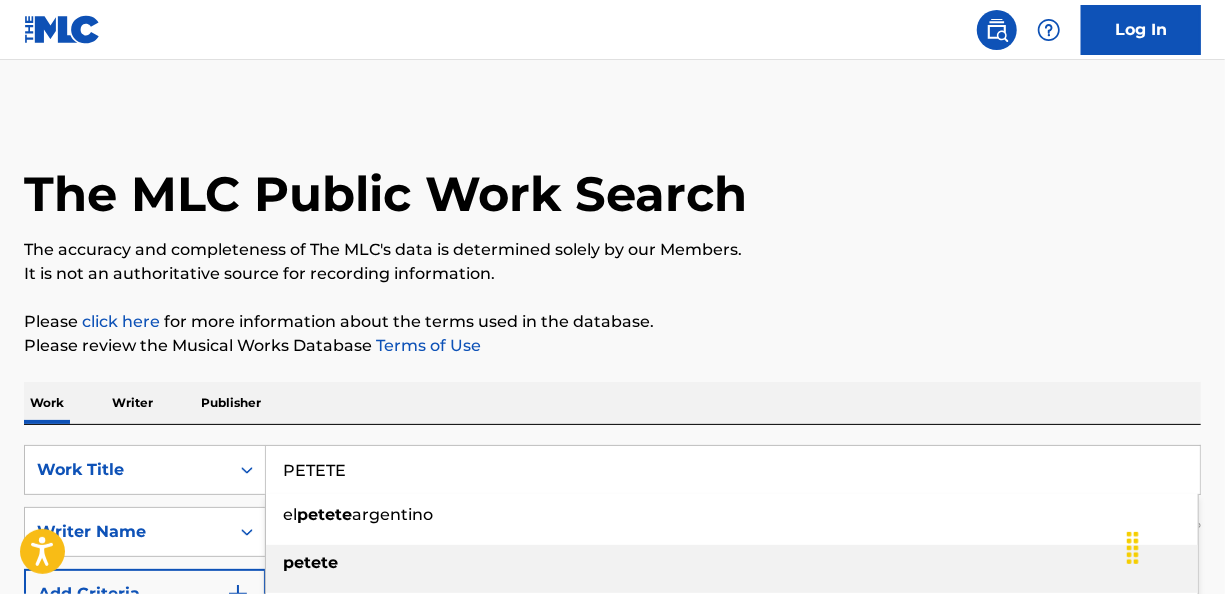 click on "petete" at bounding box center (732, 563) 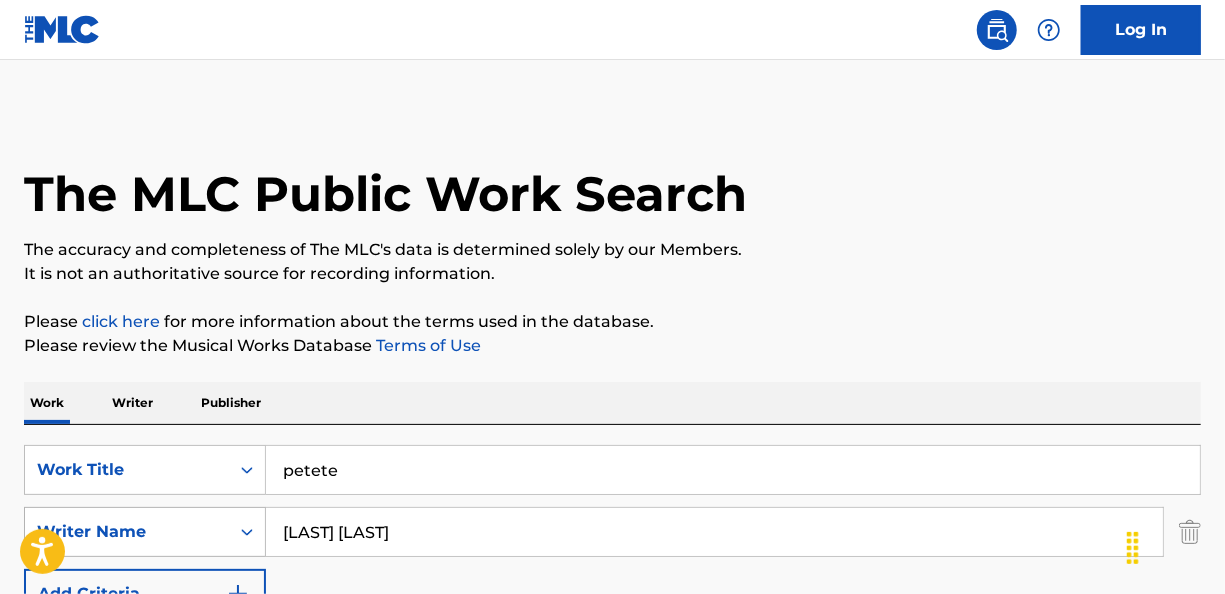 drag, startPoint x: 423, startPoint y: 528, endPoint x: 171, endPoint y: 528, distance: 252 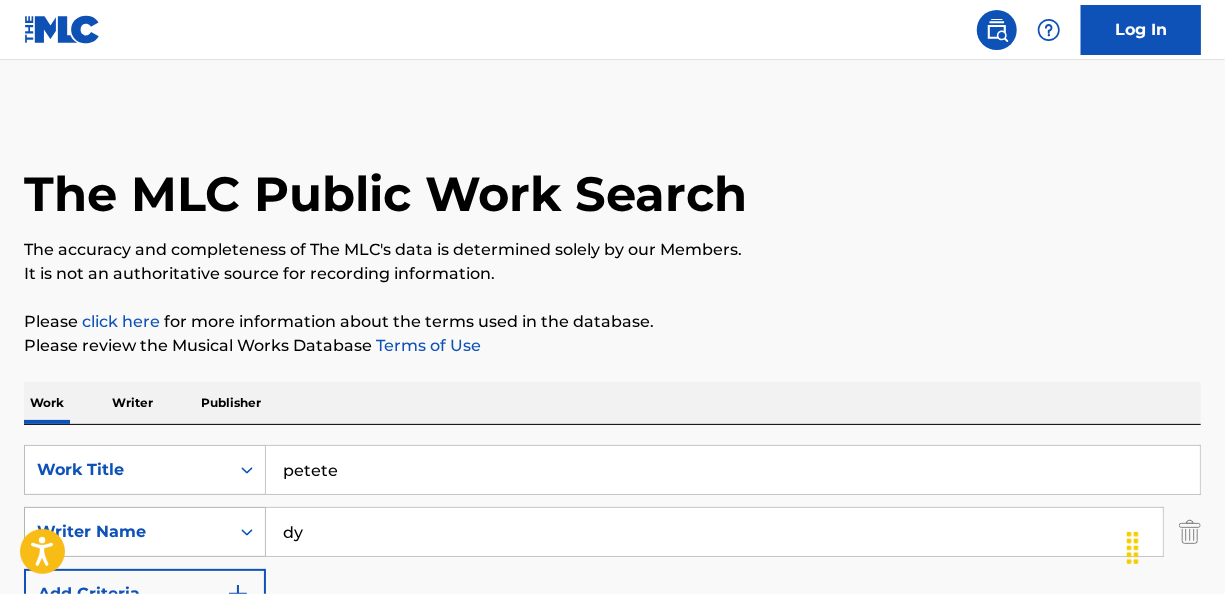 type on "[FIRST] [LAST] [LAST] [LAST]" 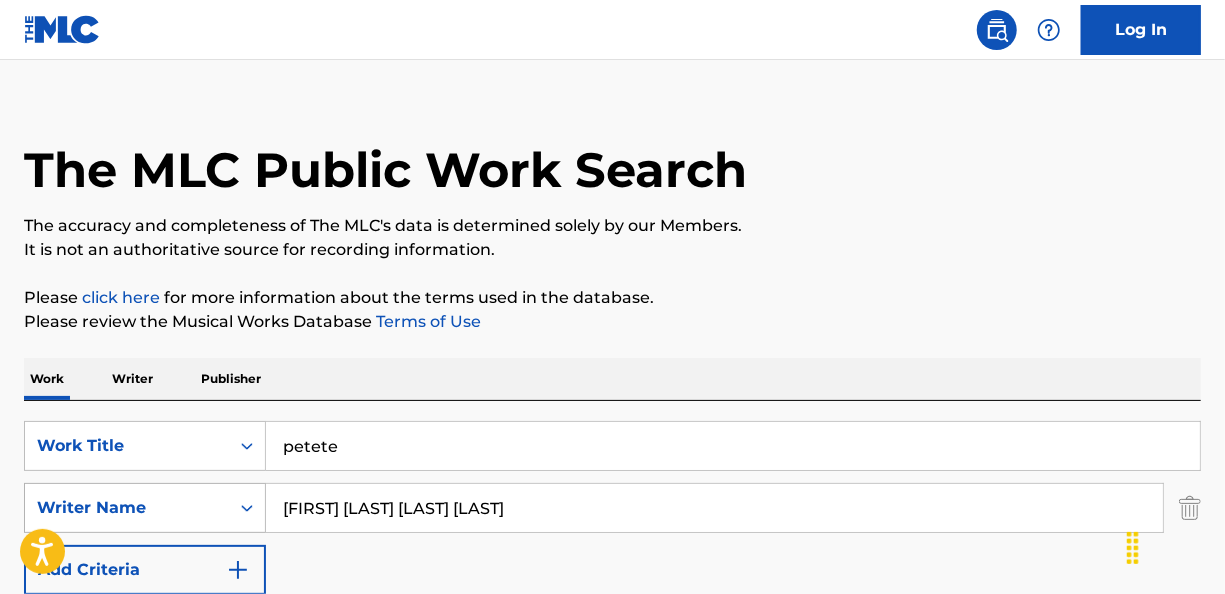 type 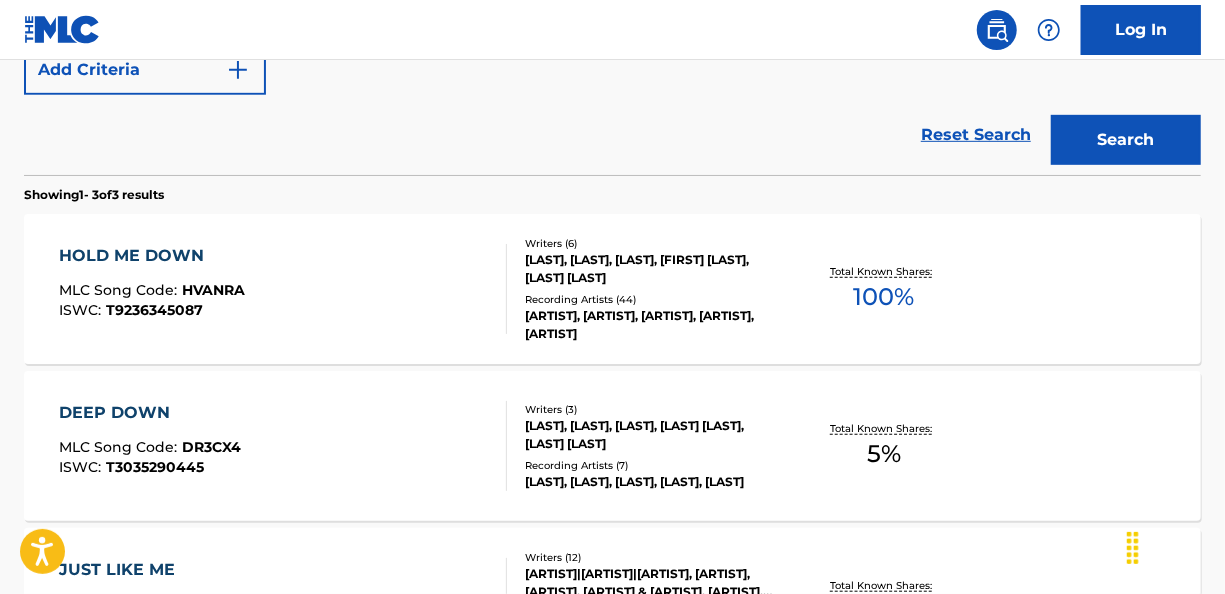 click on "Search" at bounding box center (1126, 140) 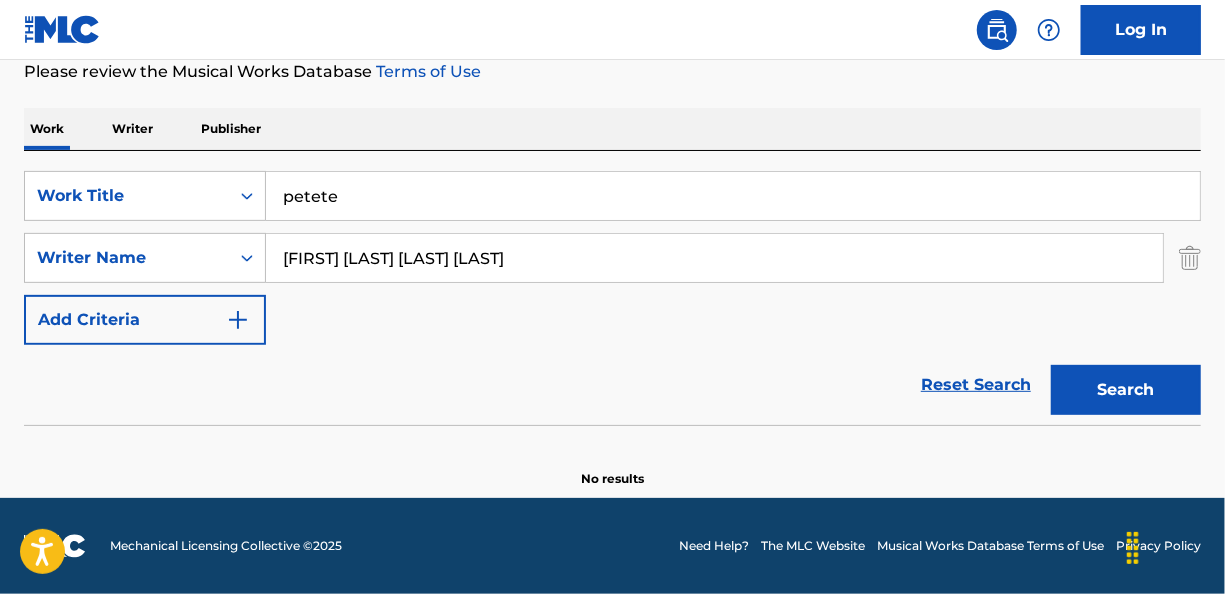 scroll, scrollTop: 273, scrollLeft: 0, axis: vertical 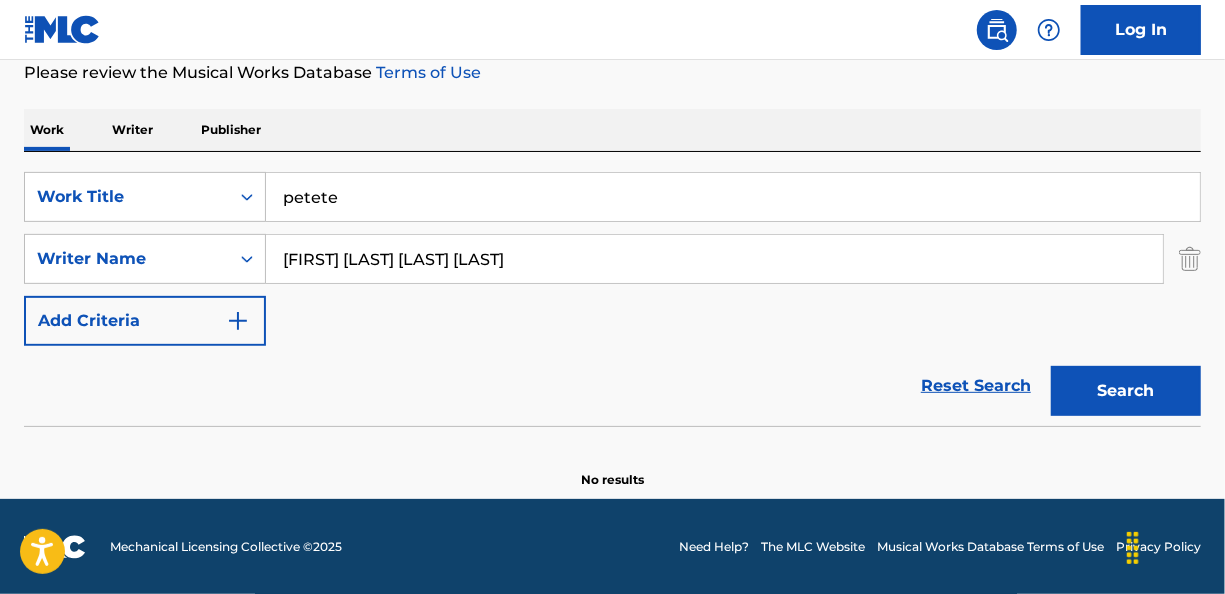 click on "Search" at bounding box center [1126, 391] 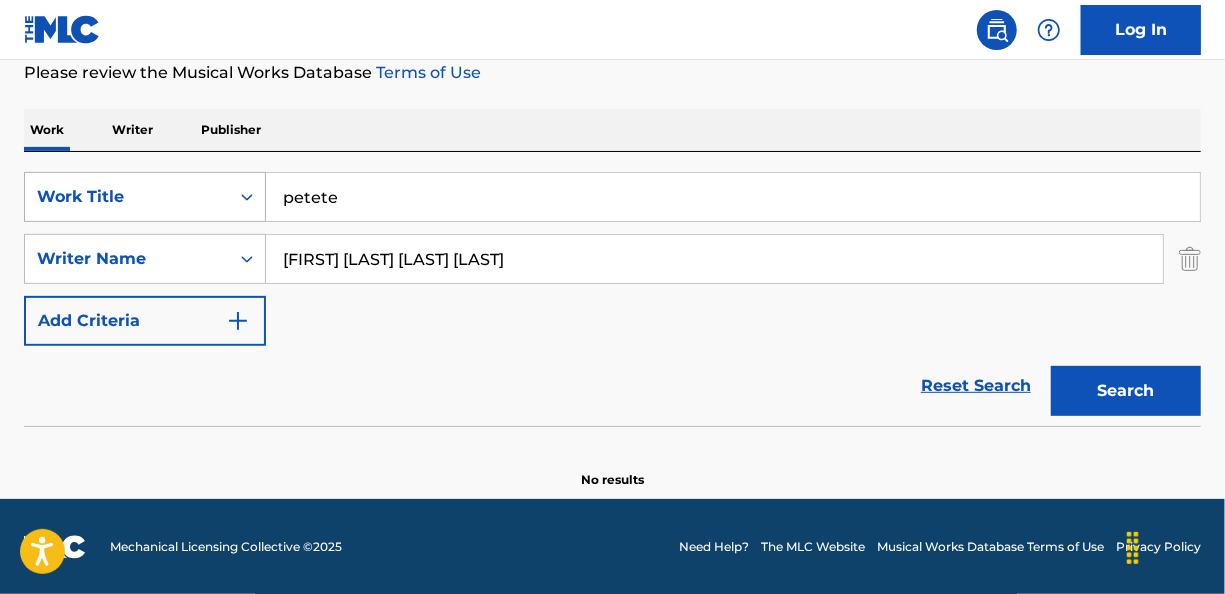drag, startPoint x: 308, startPoint y: 203, endPoint x: 126, endPoint y: 203, distance: 182 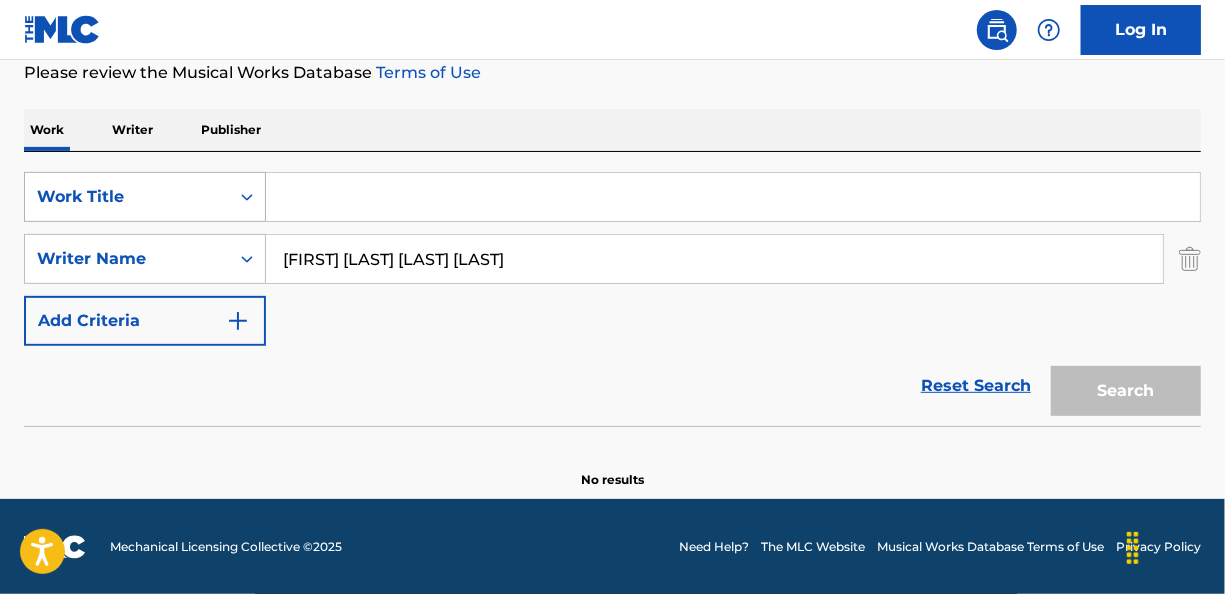 paste on "[FIRST] - Gambi" 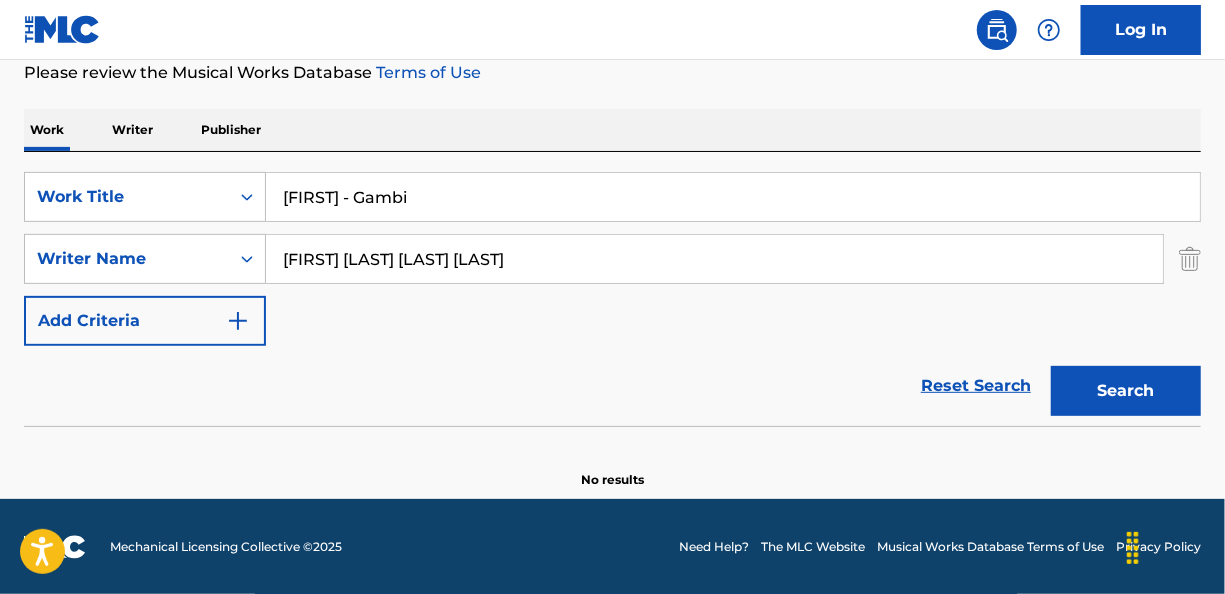 type on "[FIRST] - Gambi" 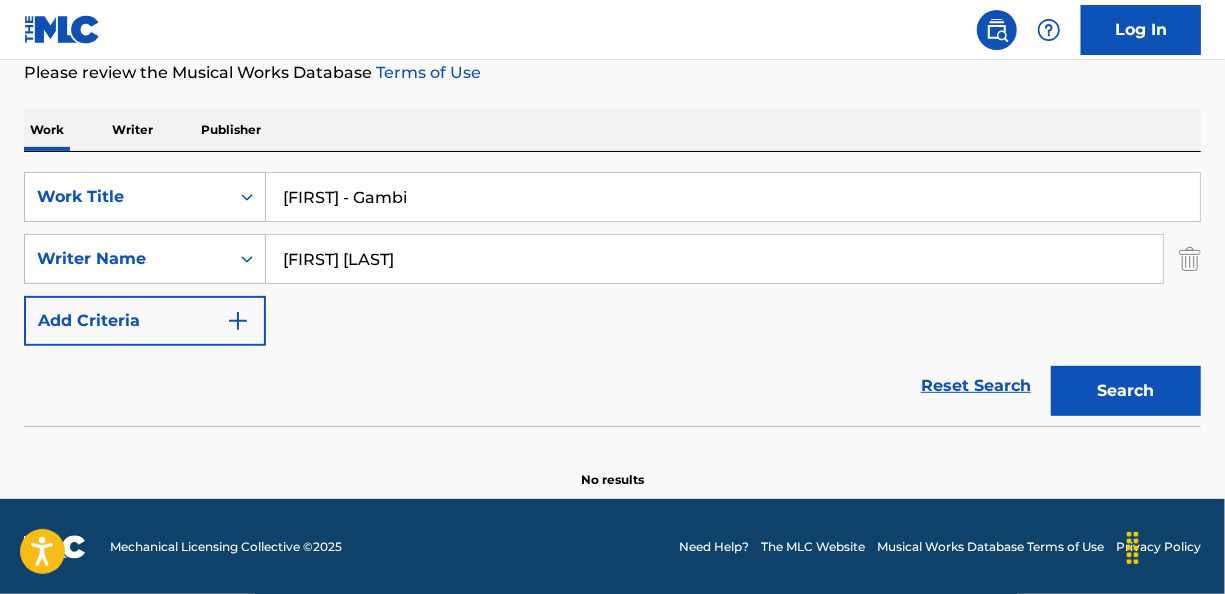 type on "[FIRST] [LAST]" 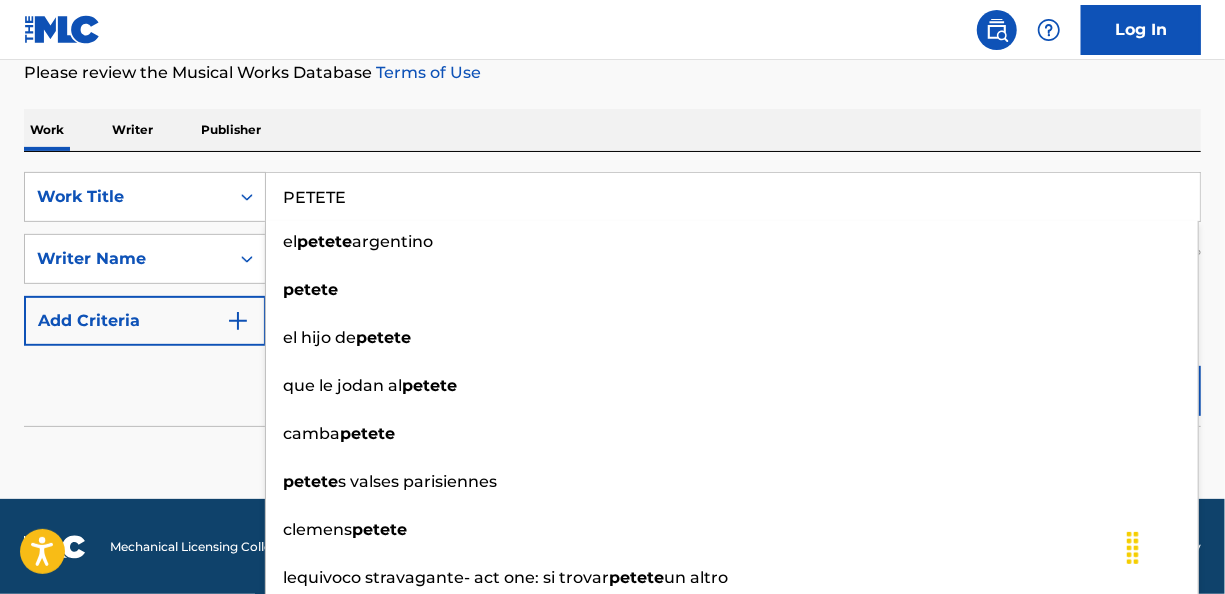 type on "PETETE" 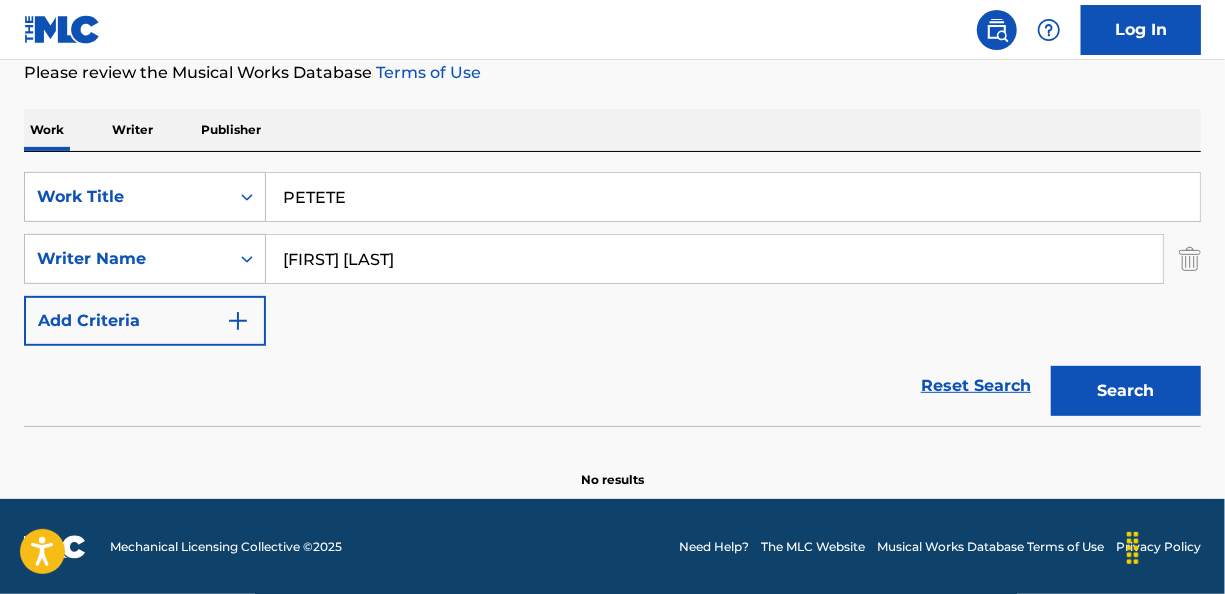 click on "Search" at bounding box center [1126, 391] 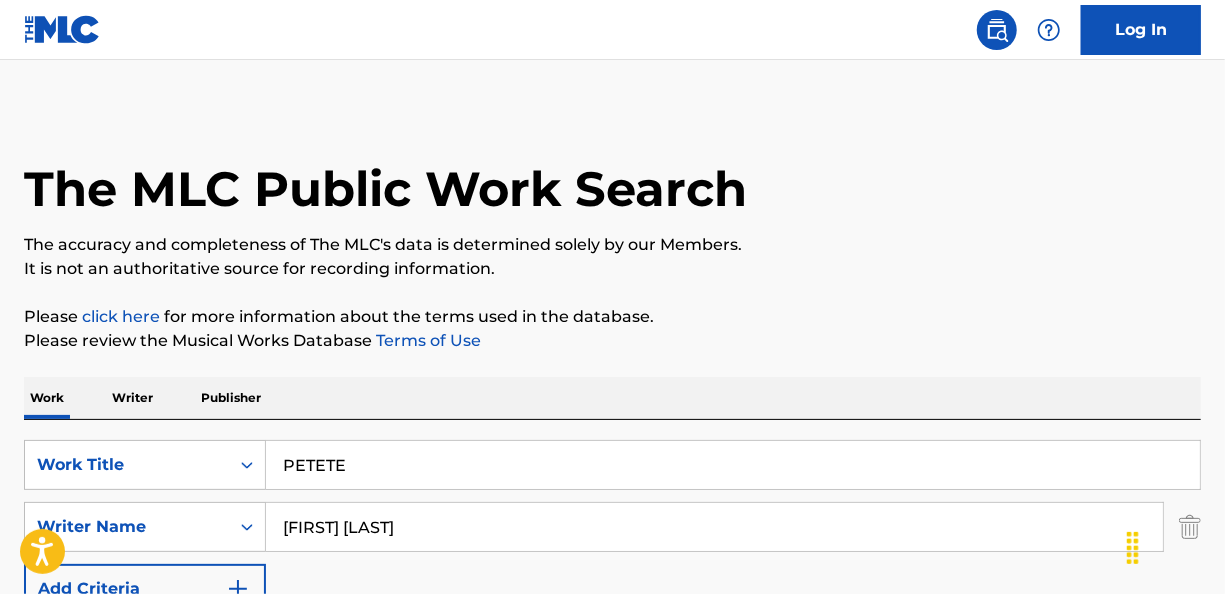scroll, scrollTop: 0, scrollLeft: 0, axis: both 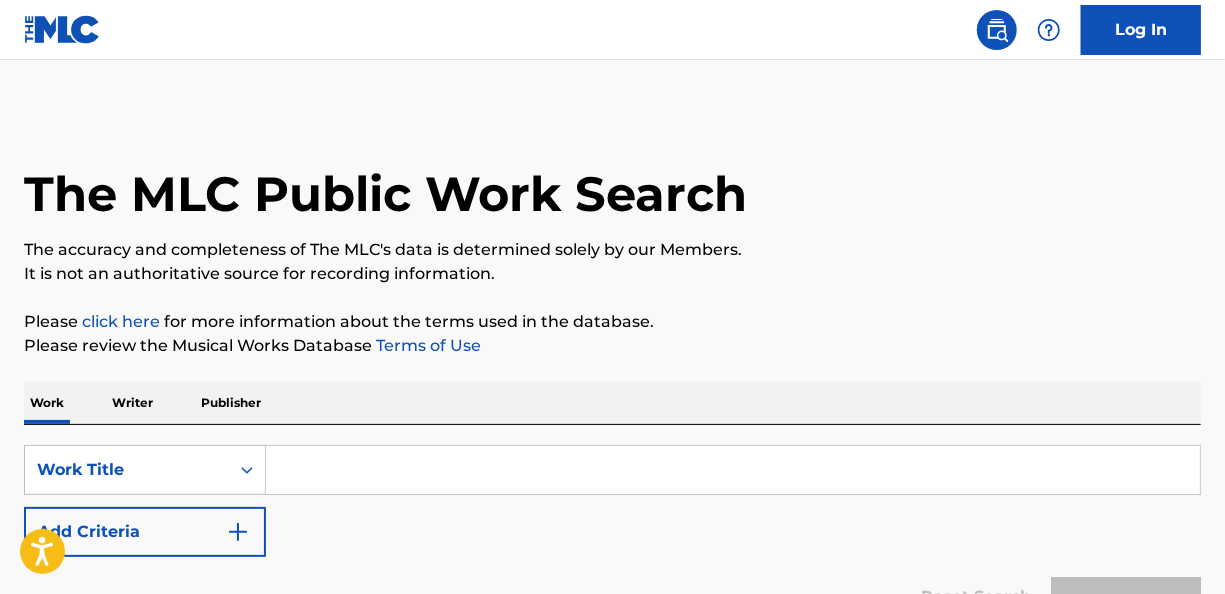 click at bounding box center (733, 470) 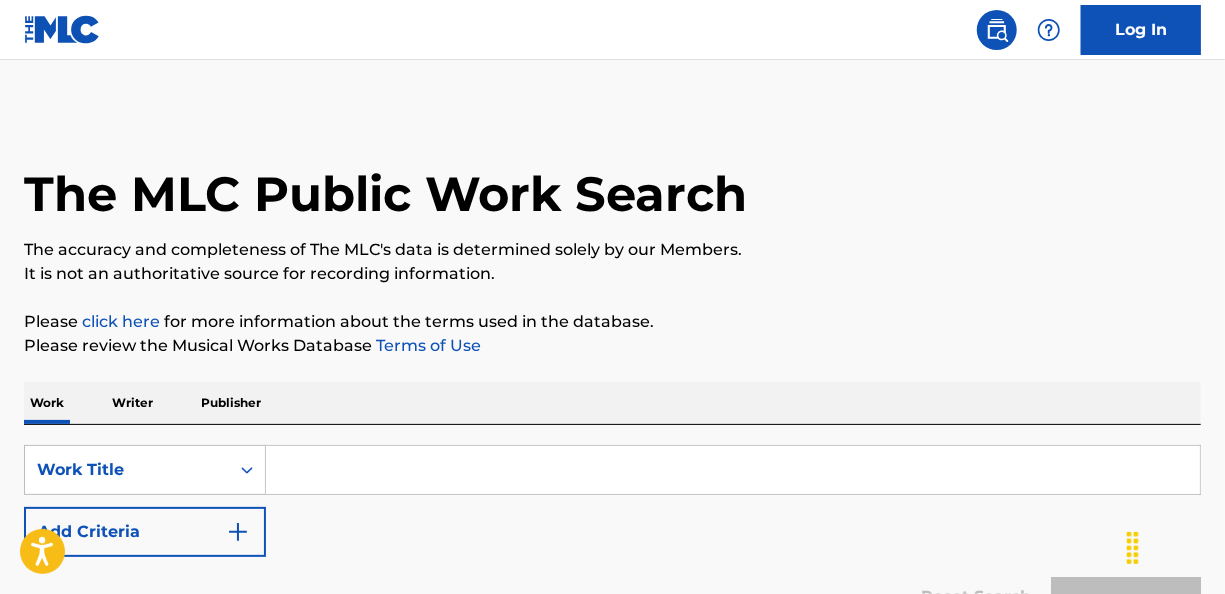 paste on "We Find Love (Live) - Daniel Caesar" 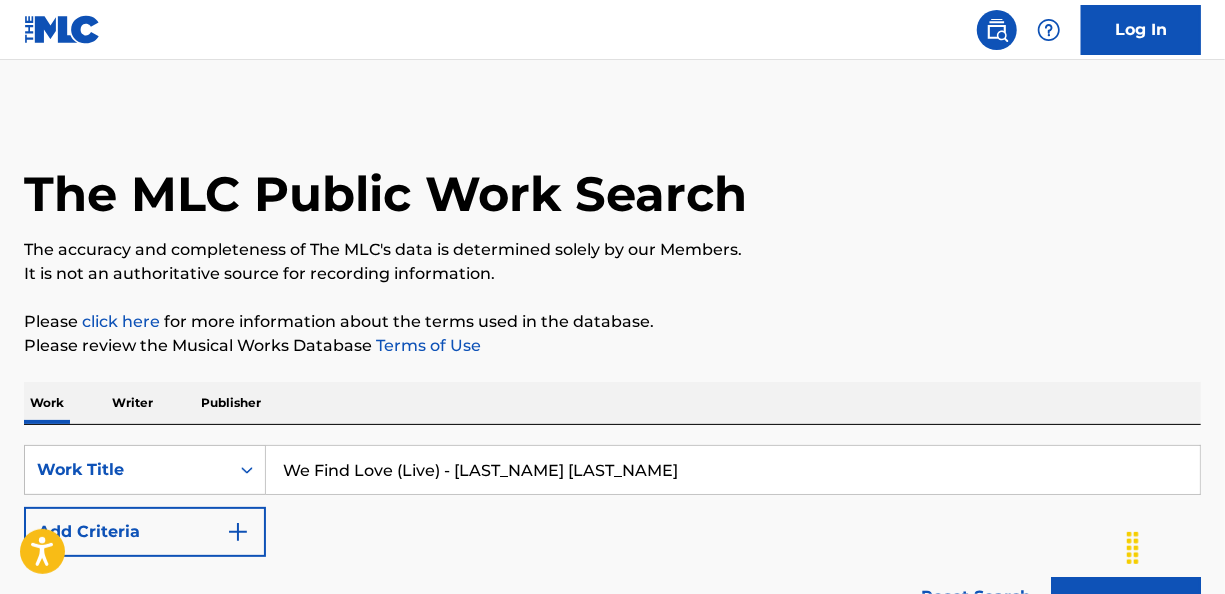 drag, startPoint x: 578, startPoint y: 474, endPoint x: 399, endPoint y: 472, distance: 179.01117 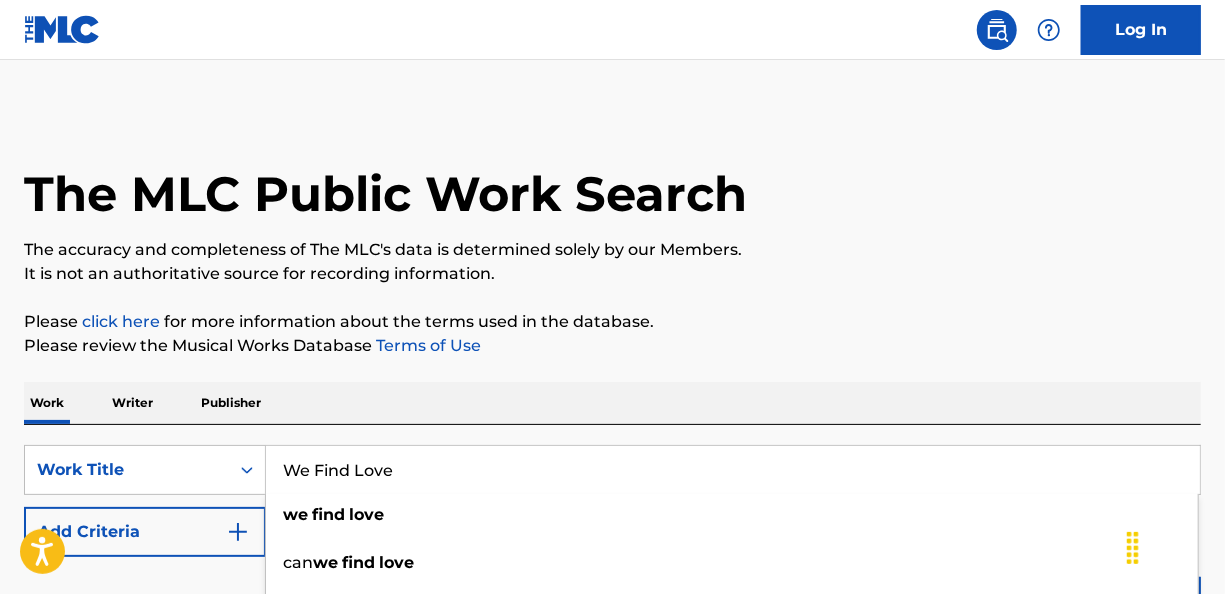 type on "We Find Love" 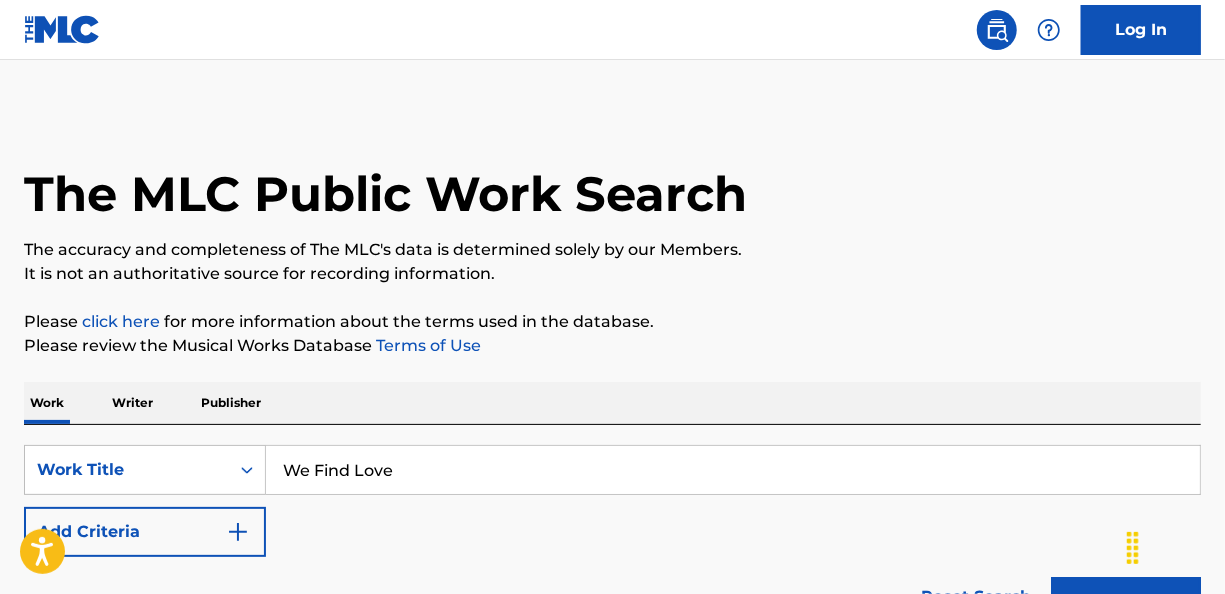 click on "Add Criteria" at bounding box center (145, 532) 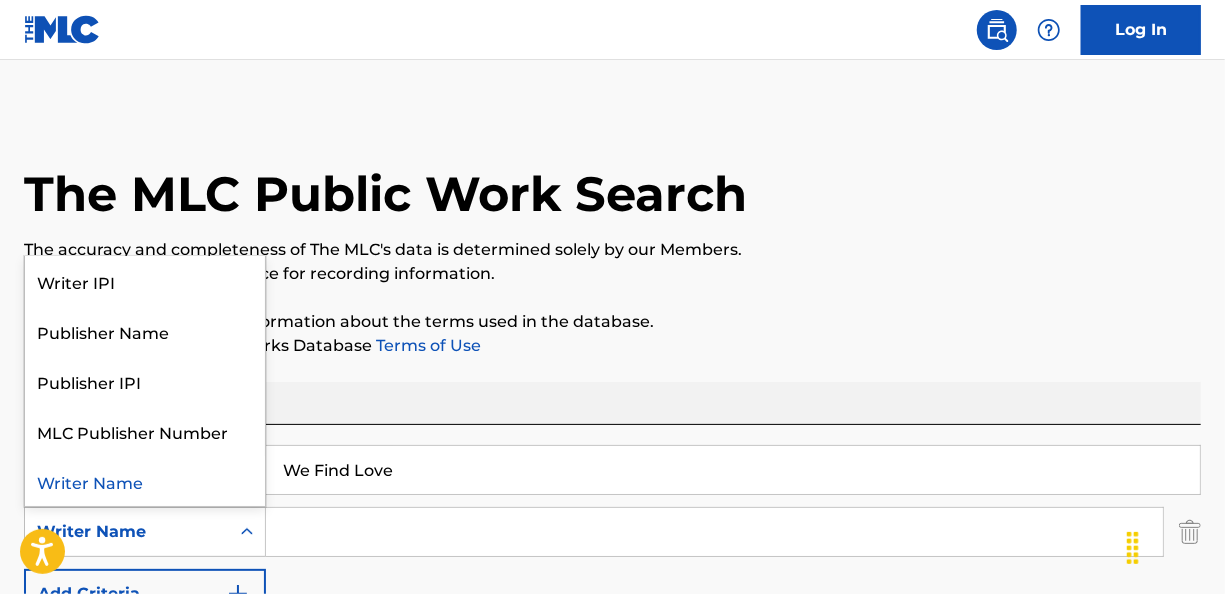 click at bounding box center (247, 532) 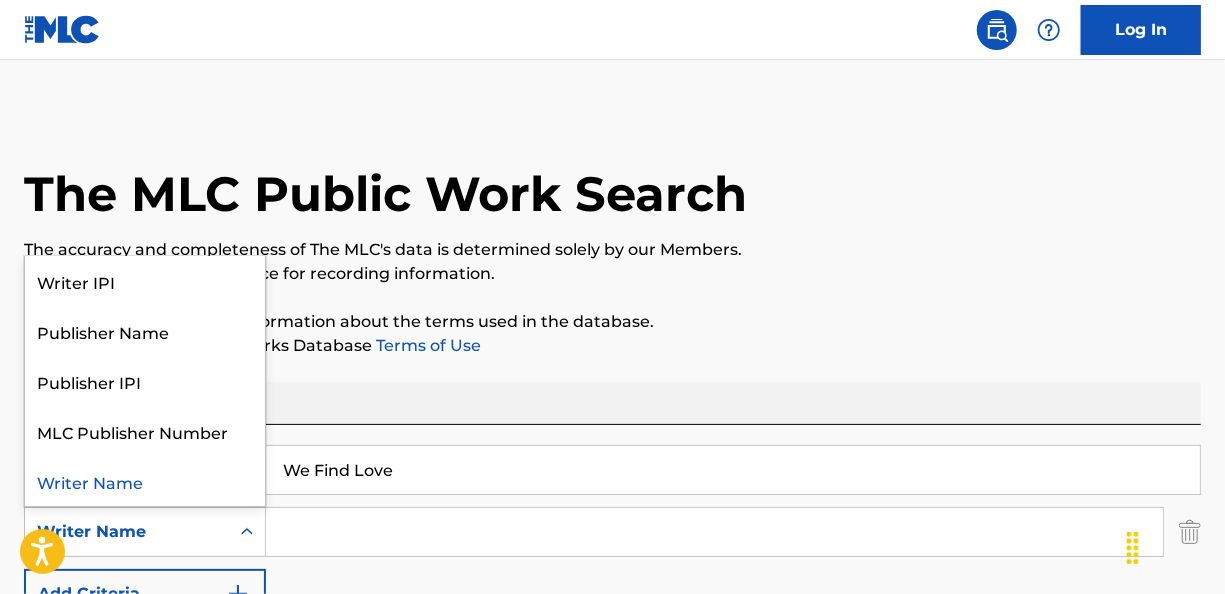 click on "Writer Name" at bounding box center (145, 481) 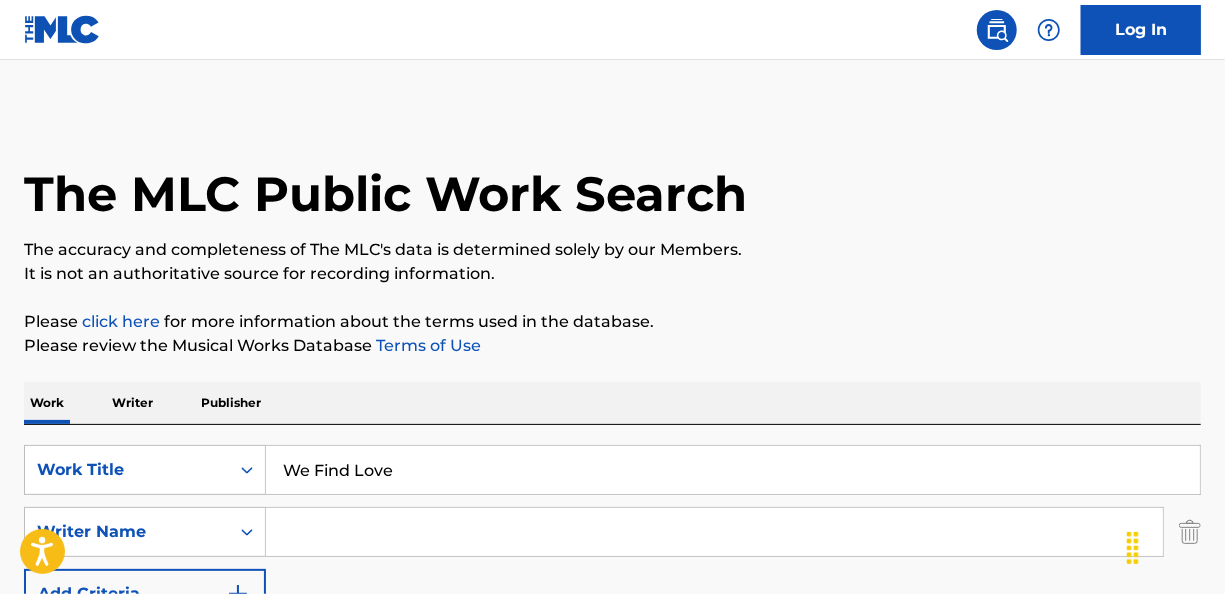 click at bounding box center [714, 532] 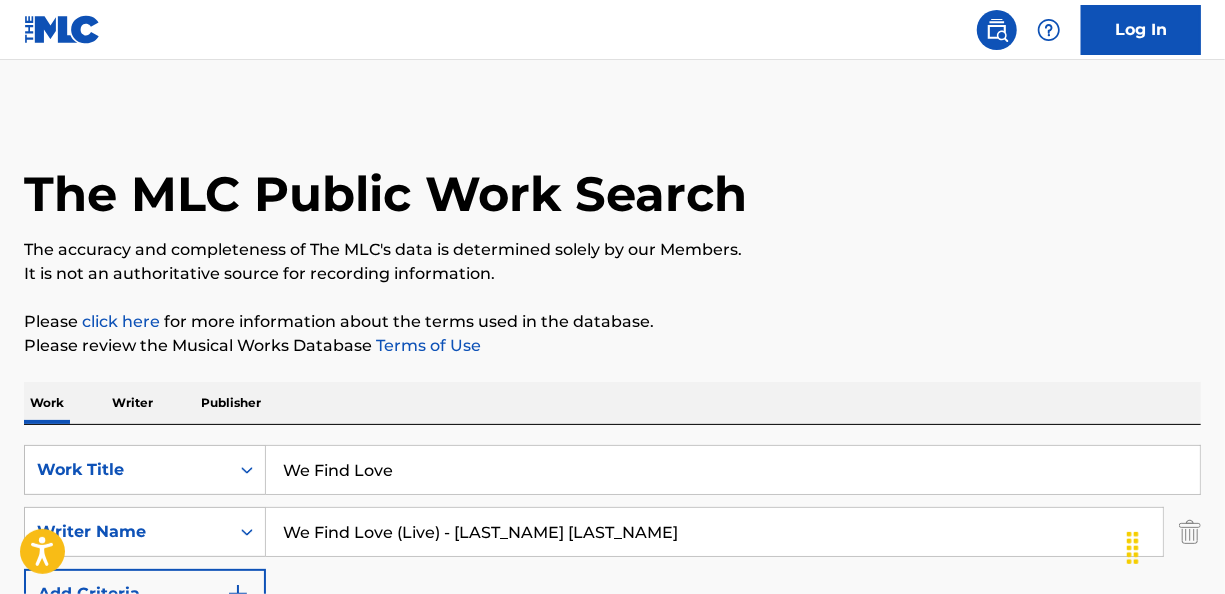 drag, startPoint x: 448, startPoint y: 534, endPoint x: 272, endPoint y: 510, distance: 177.62883 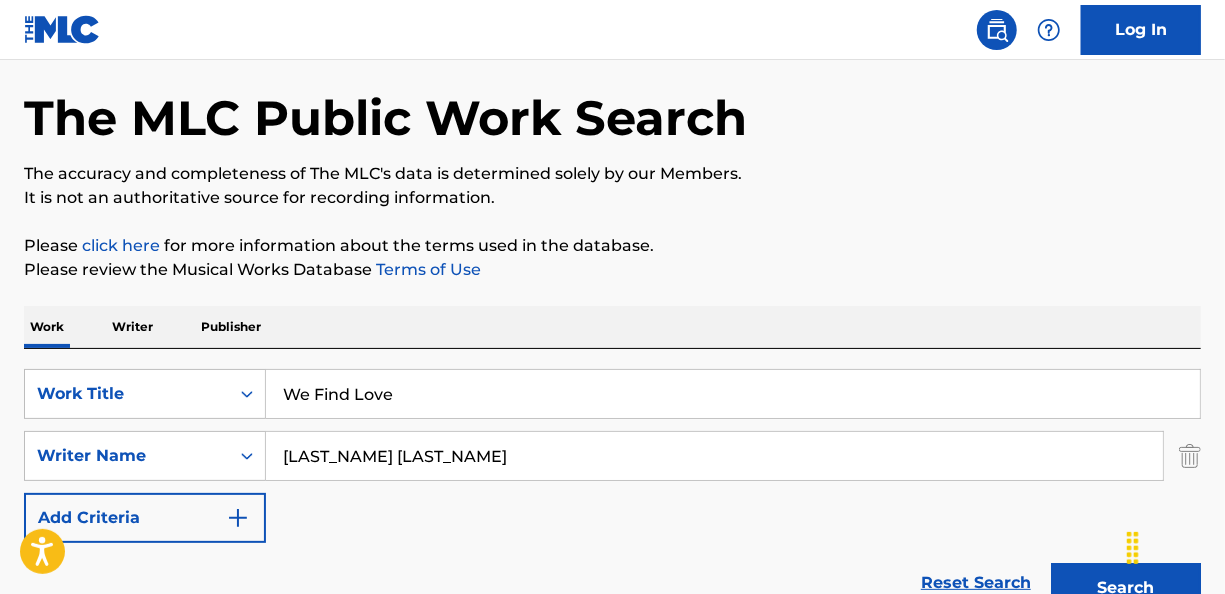 scroll, scrollTop: 200, scrollLeft: 0, axis: vertical 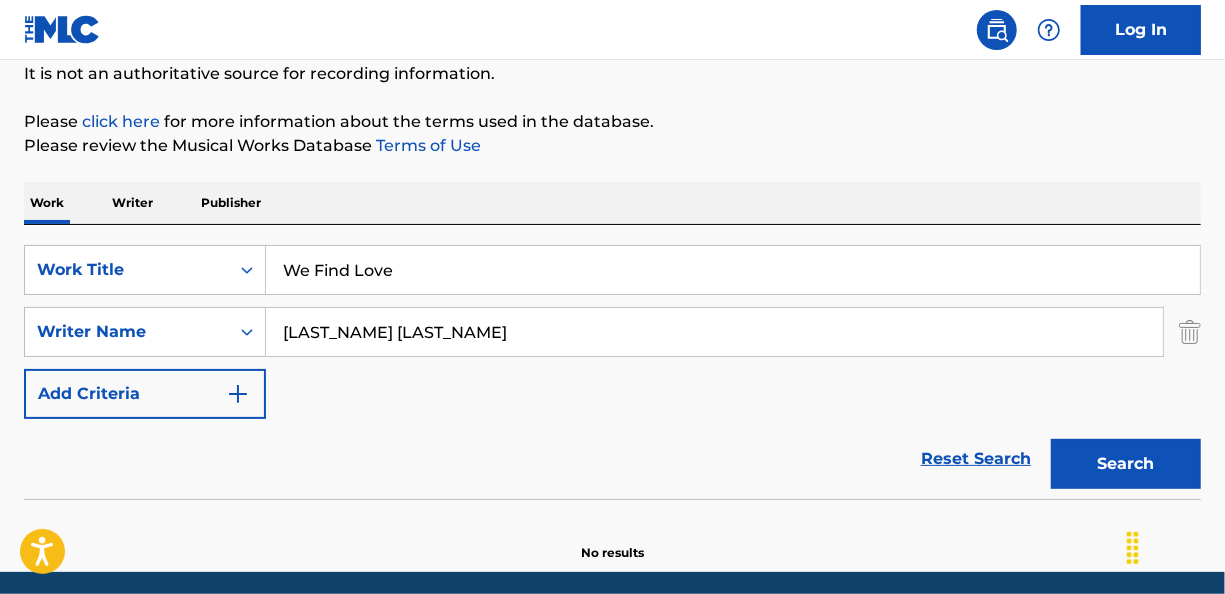 type on "Daniel Caesar" 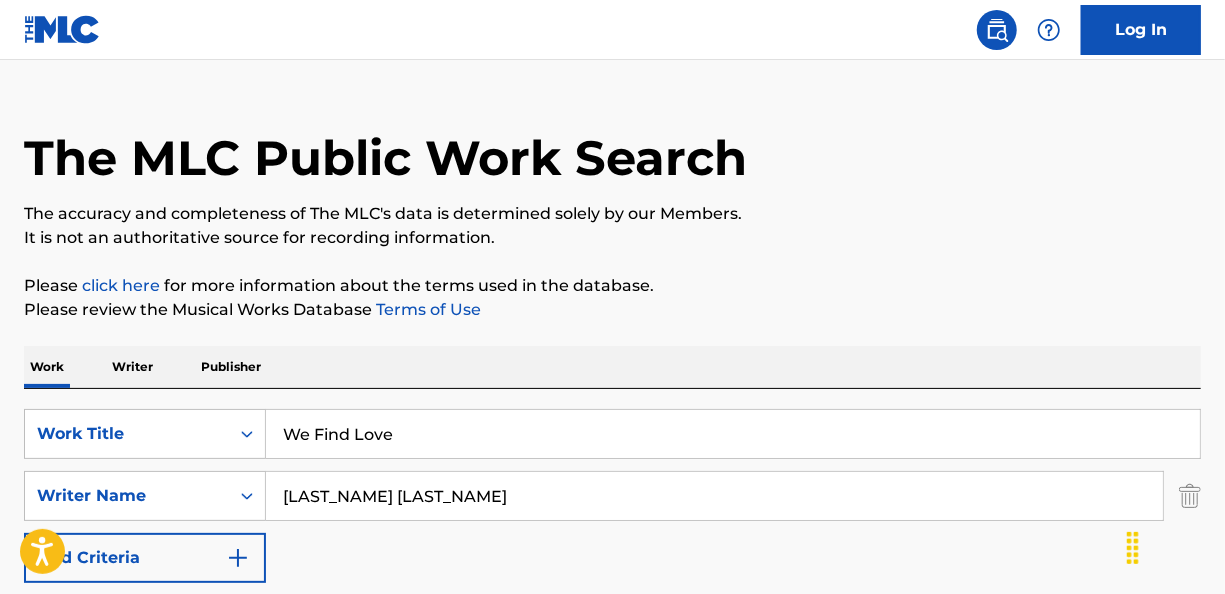 scroll, scrollTop: 15, scrollLeft: 0, axis: vertical 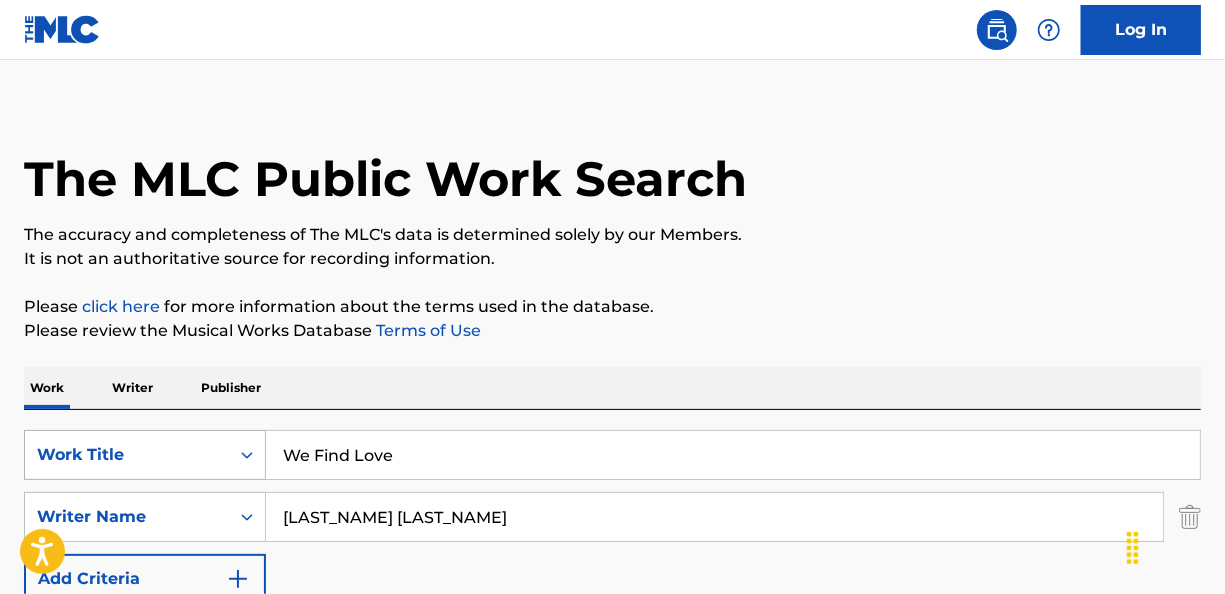drag, startPoint x: 476, startPoint y: 524, endPoint x: 70, endPoint y: 449, distance: 412.86923 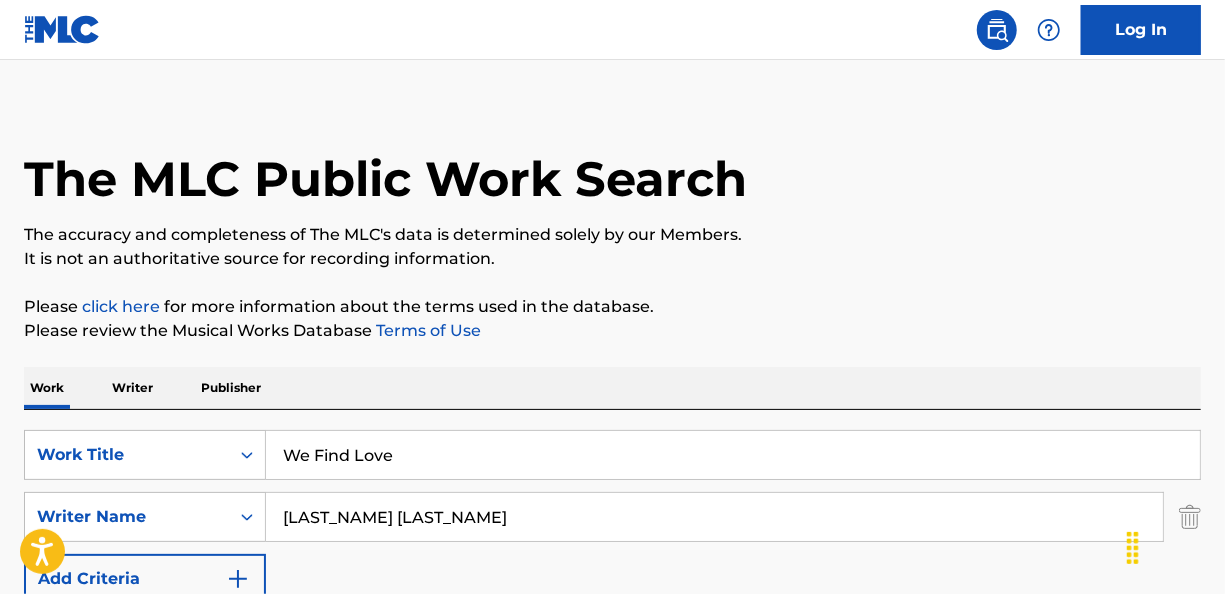 click on "Daniel Caesar" at bounding box center [714, 517] 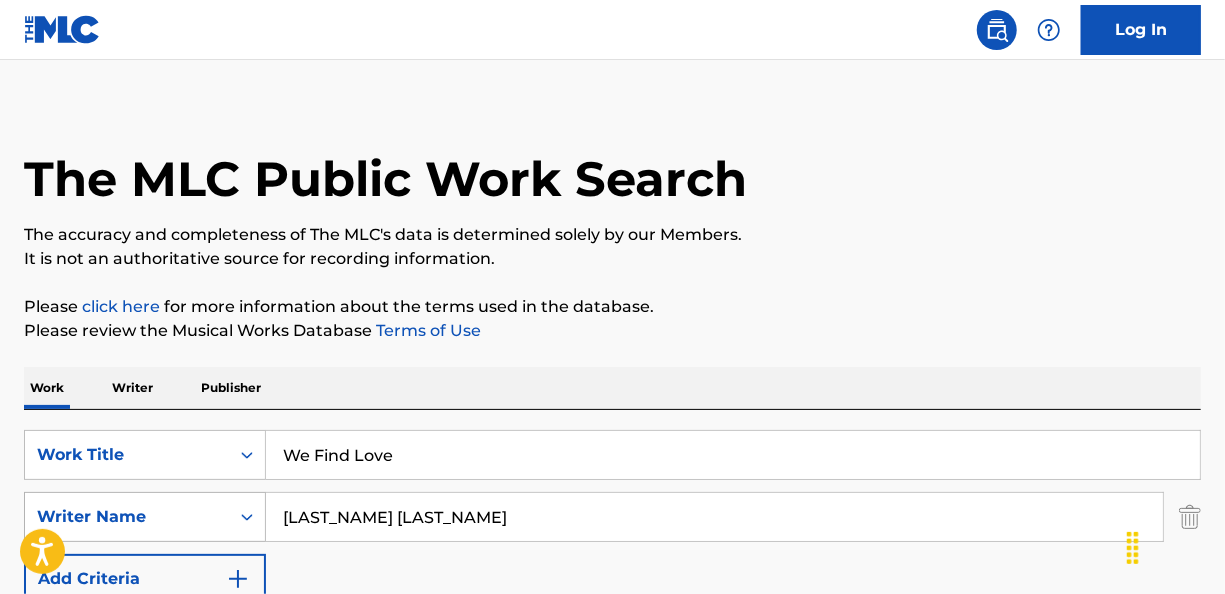 drag, startPoint x: 433, startPoint y: 516, endPoint x: 195, endPoint y: 494, distance: 239.01465 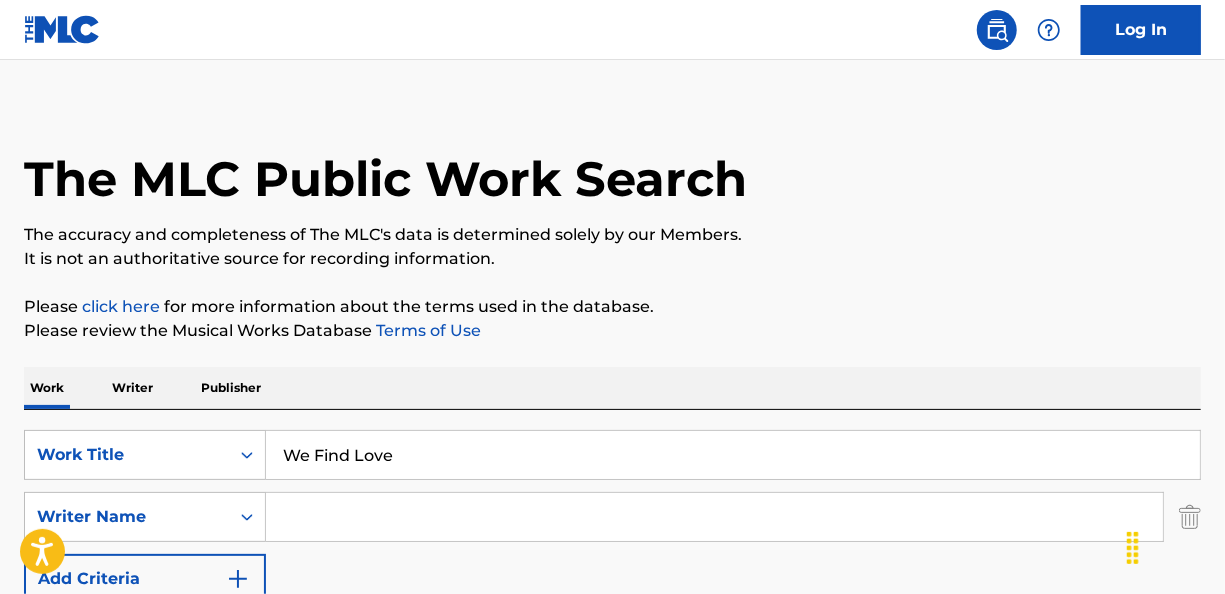 paste on "Nevon Nathaniel Sincla" 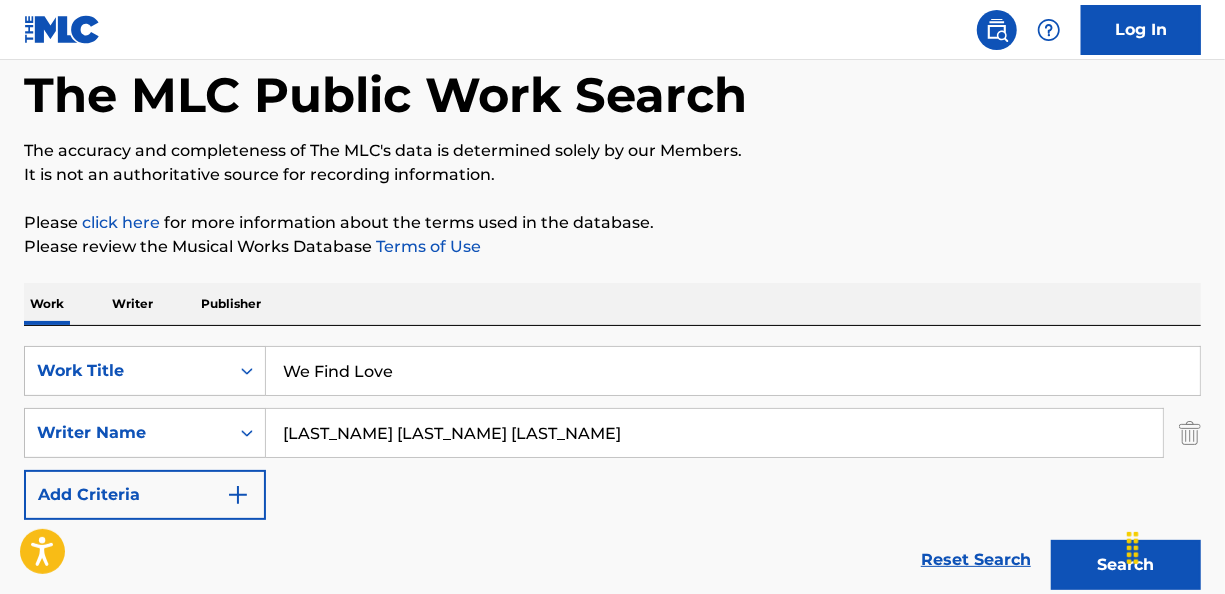 scroll, scrollTop: 215, scrollLeft: 0, axis: vertical 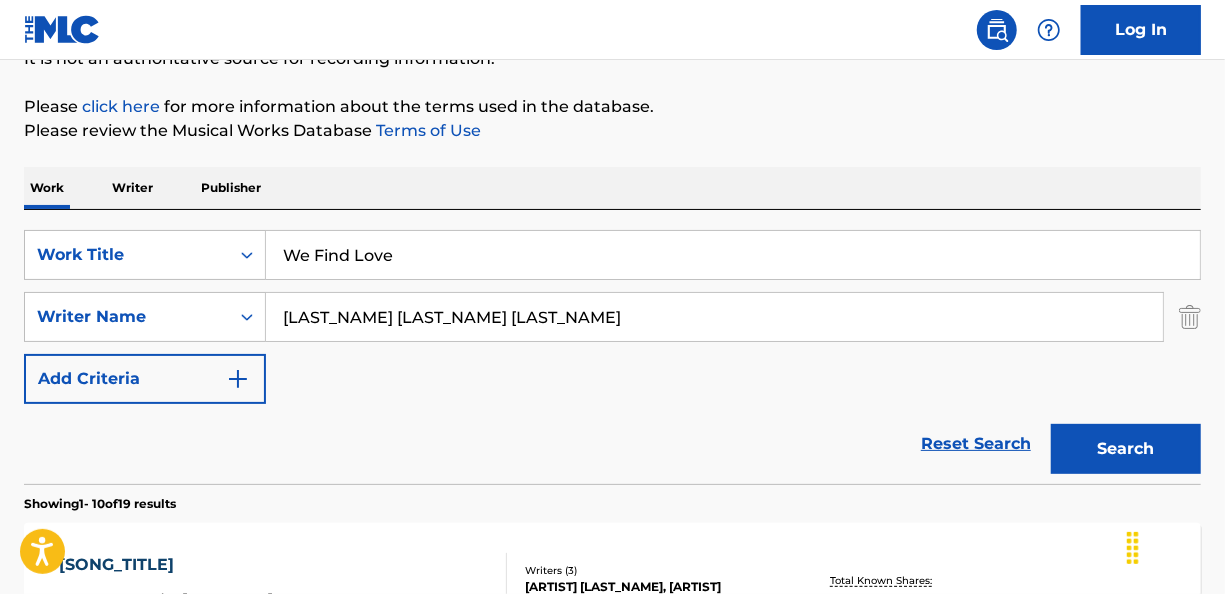 type on "Nevon Nathaniel Sinclair" 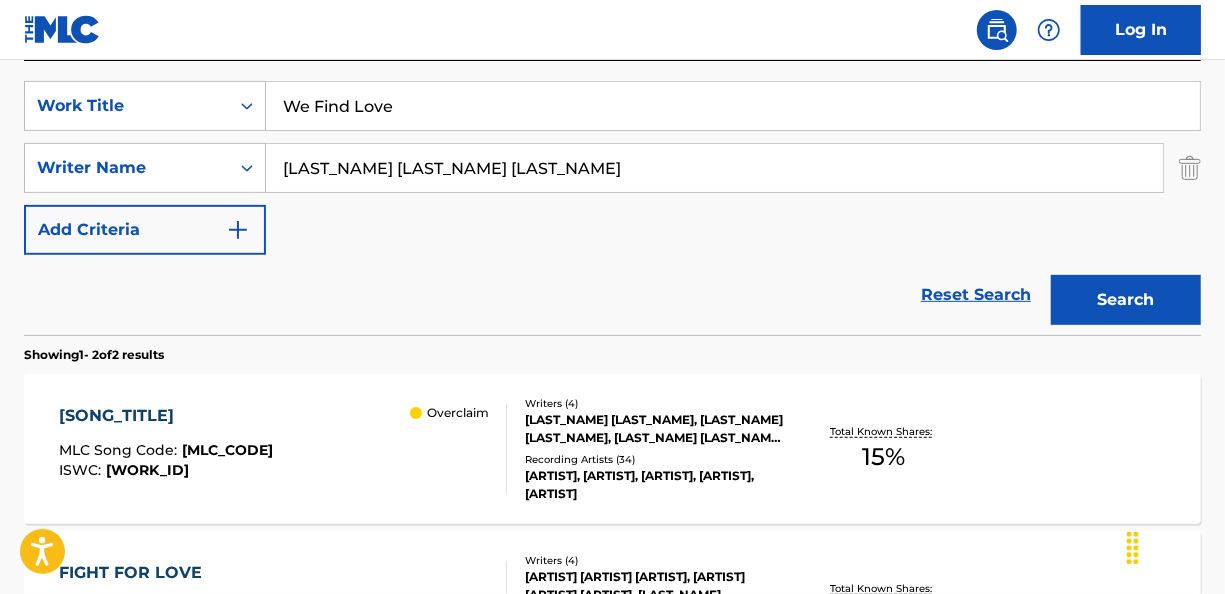 scroll, scrollTop: 350, scrollLeft: 0, axis: vertical 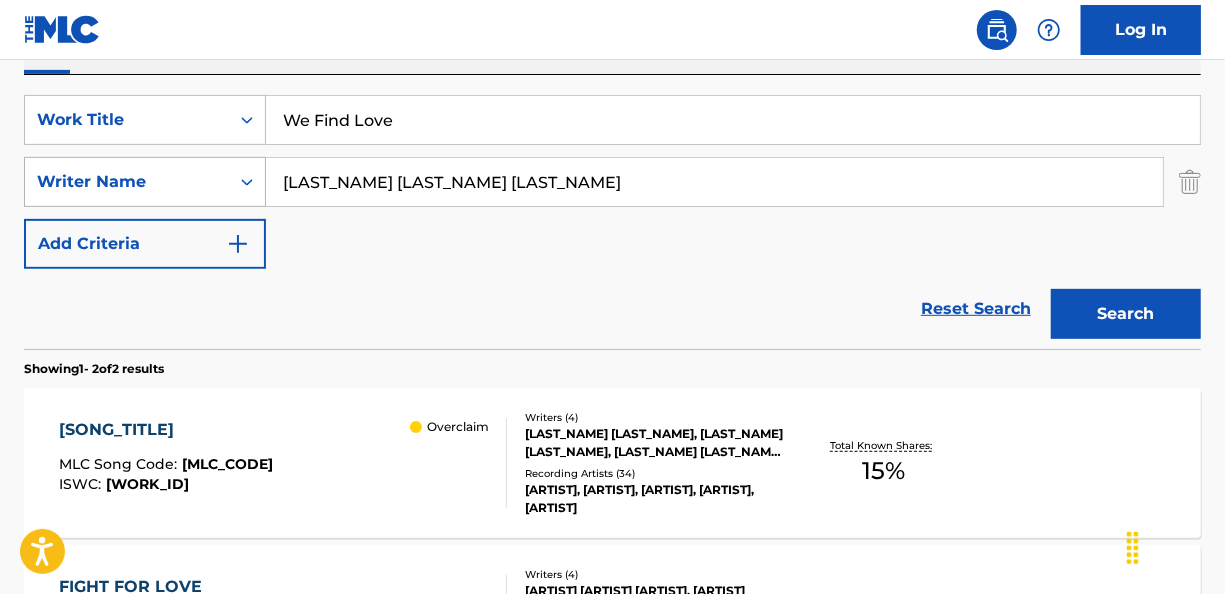 drag, startPoint x: 525, startPoint y: 190, endPoint x: 223, endPoint y: 187, distance: 302.0149 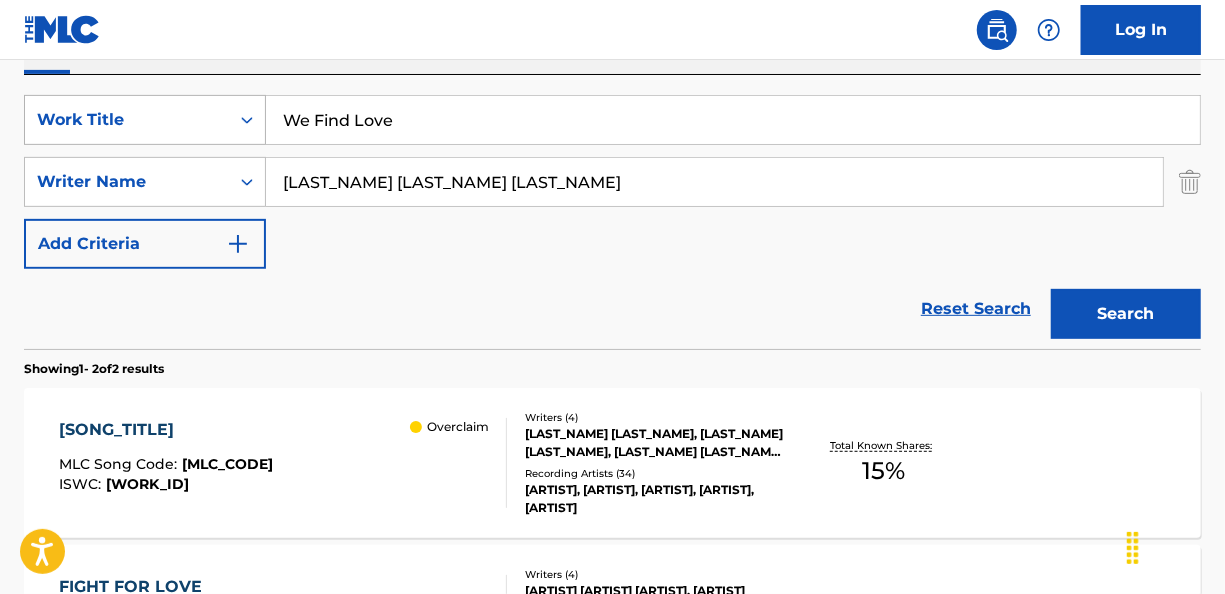 drag, startPoint x: 433, startPoint y: 121, endPoint x: 248, endPoint y: 109, distance: 185.38878 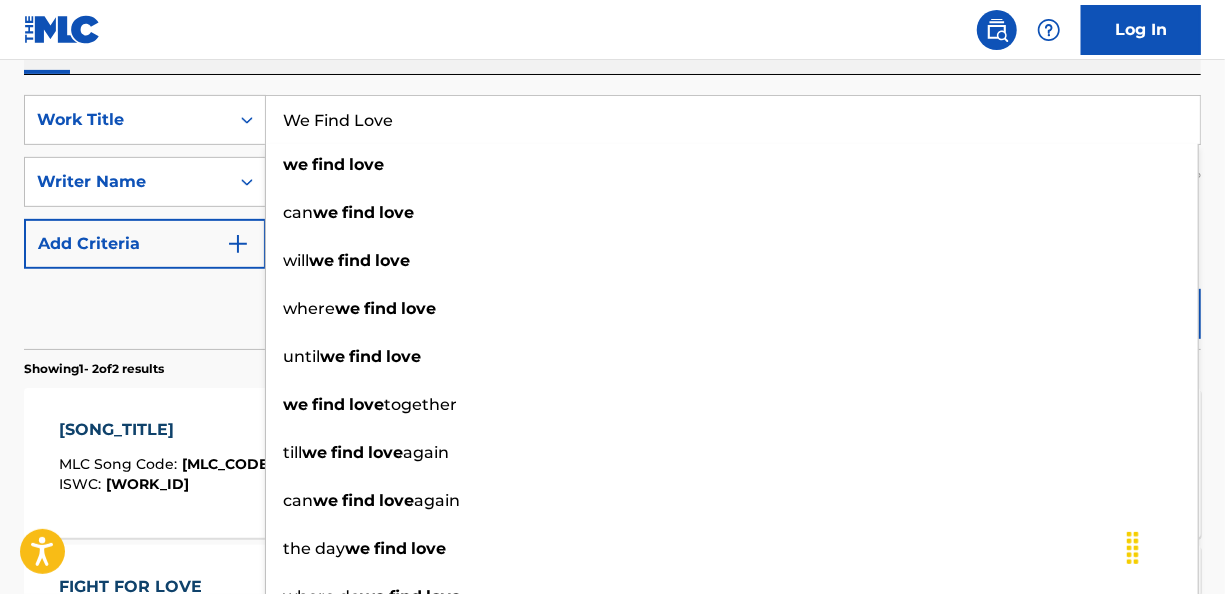 click on "Reset Search Search" at bounding box center (612, 309) 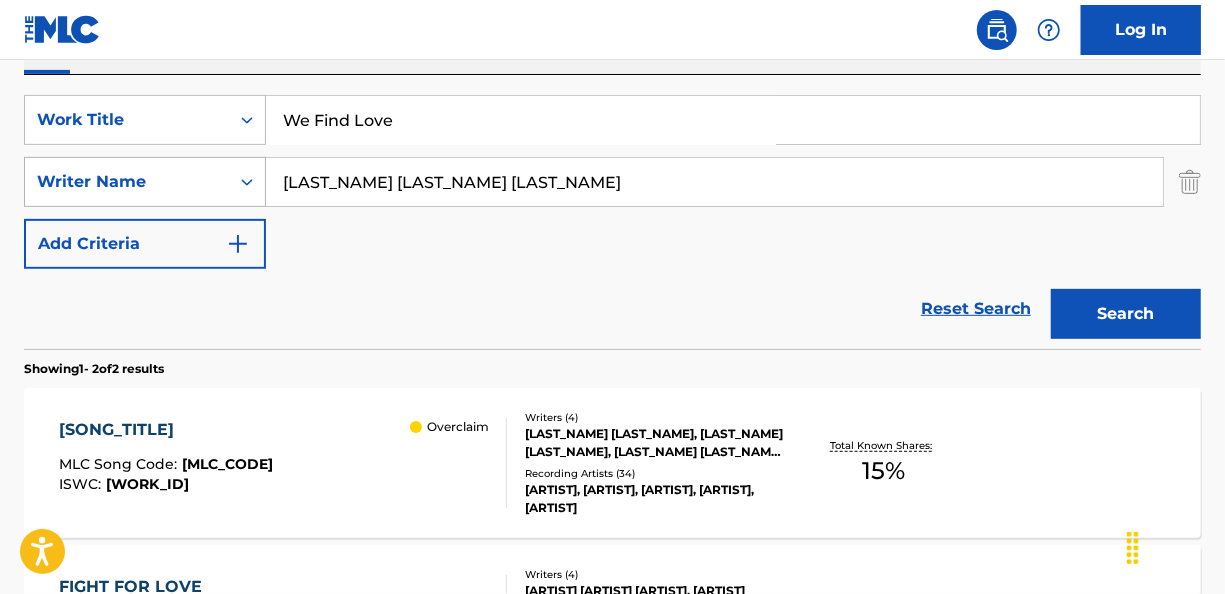drag, startPoint x: 562, startPoint y: 186, endPoint x: 229, endPoint y: 171, distance: 333.33768 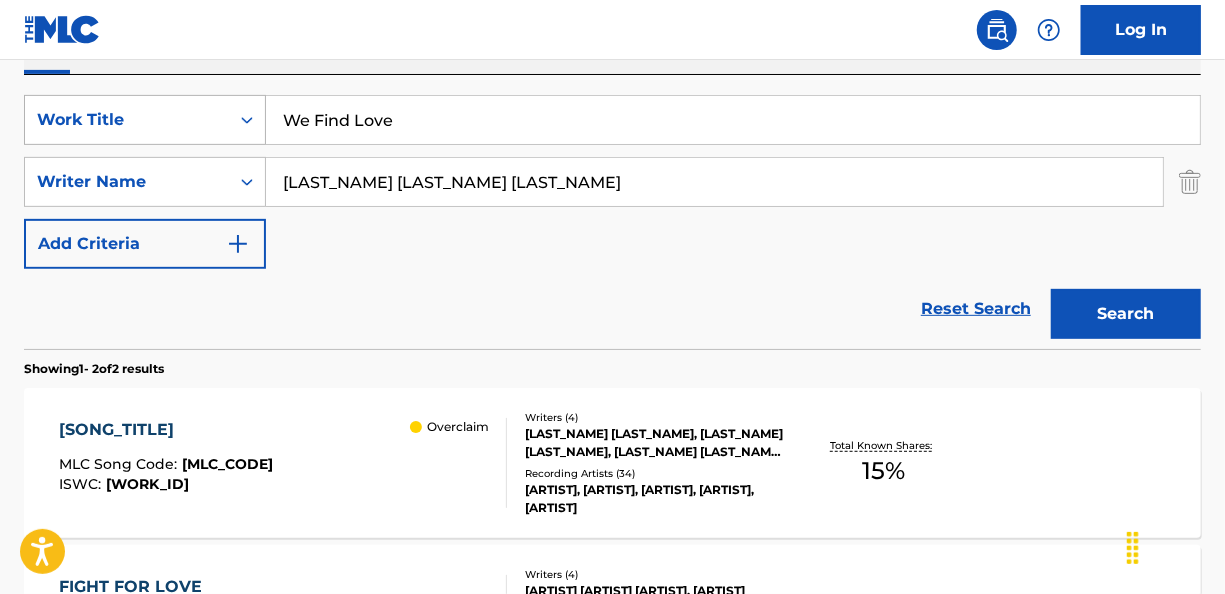 drag, startPoint x: 132, startPoint y: 130, endPoint x: 107, endPoint y: 130, distance: 25 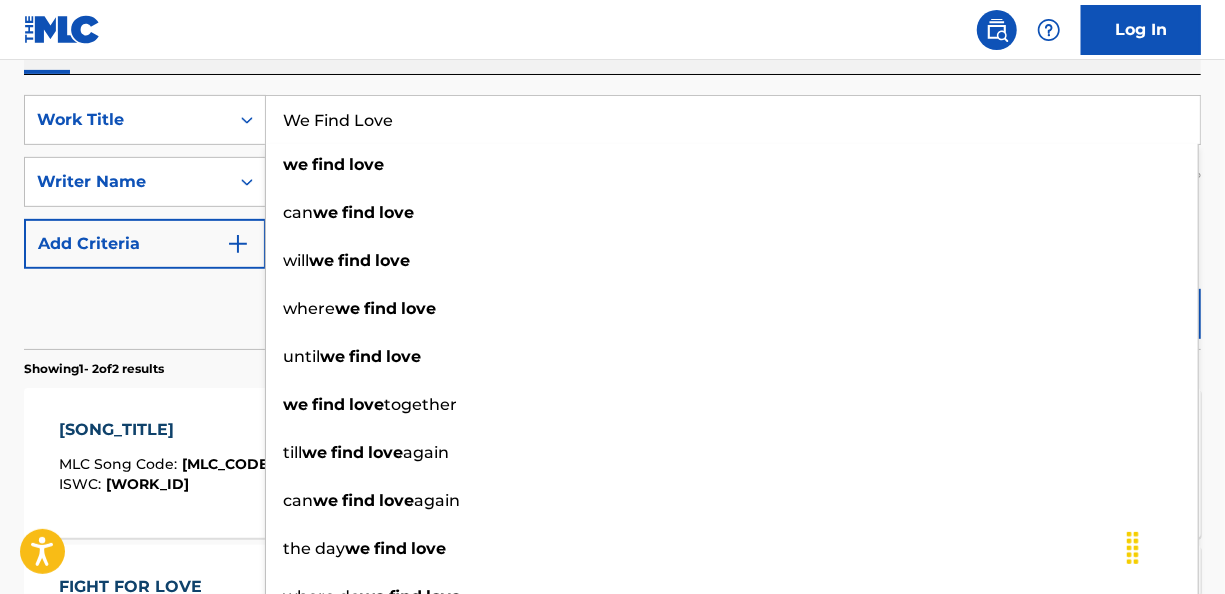 click on "We Find Love" at bounding box center [733, 120] 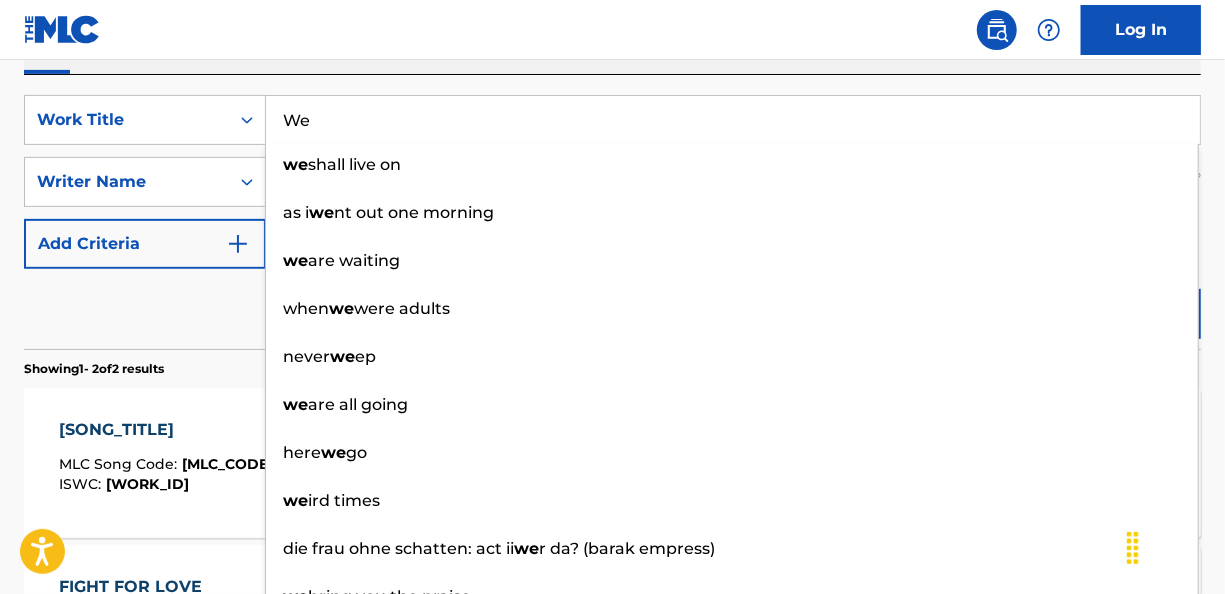type on "We" 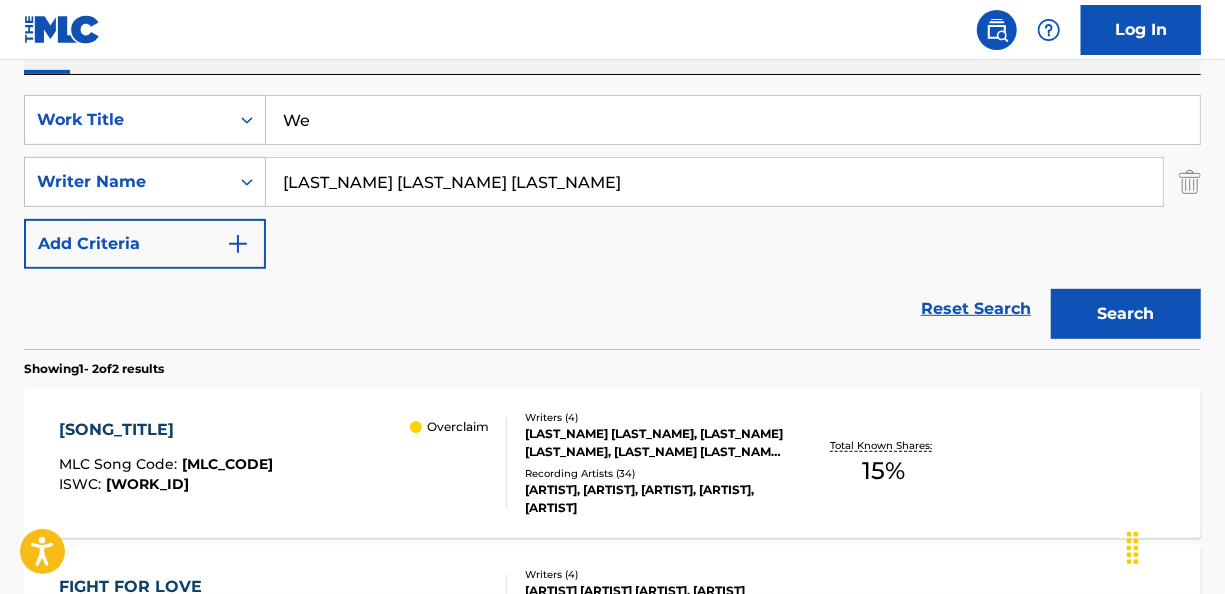 click on "Search" at bounding box center [1126, 314] 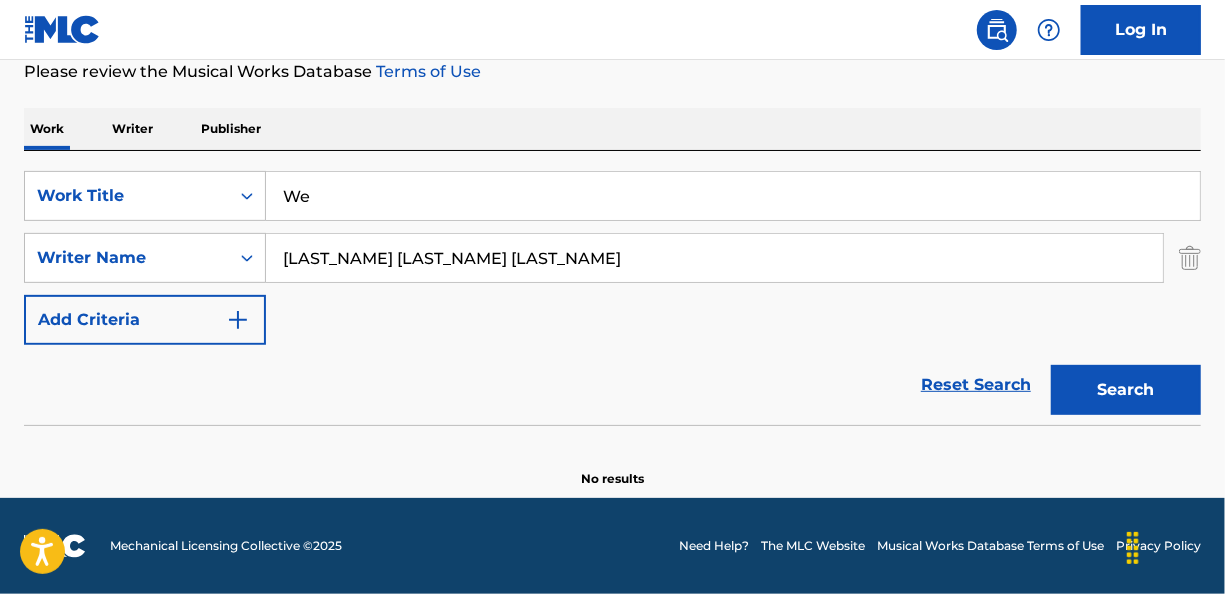 scroll, scrollTop: 273, scrollLeft: 0, axis: vertical 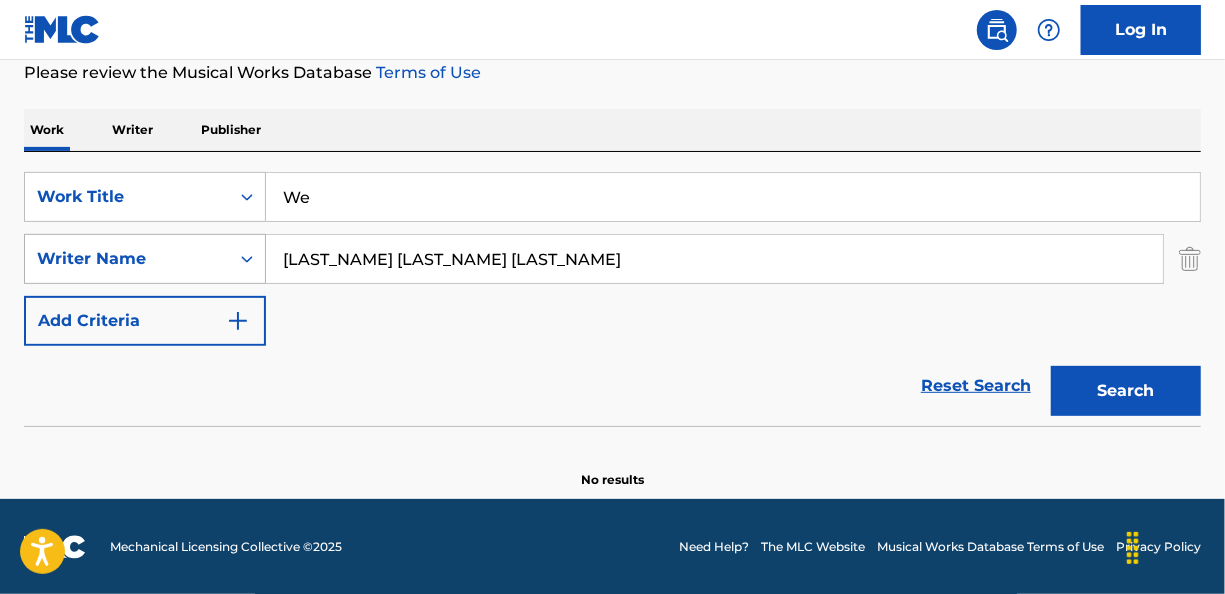 drag, startPoint x: 520, startPoint y: 258, endPoint x: 121, endPoint y: 260, distance: 399.005 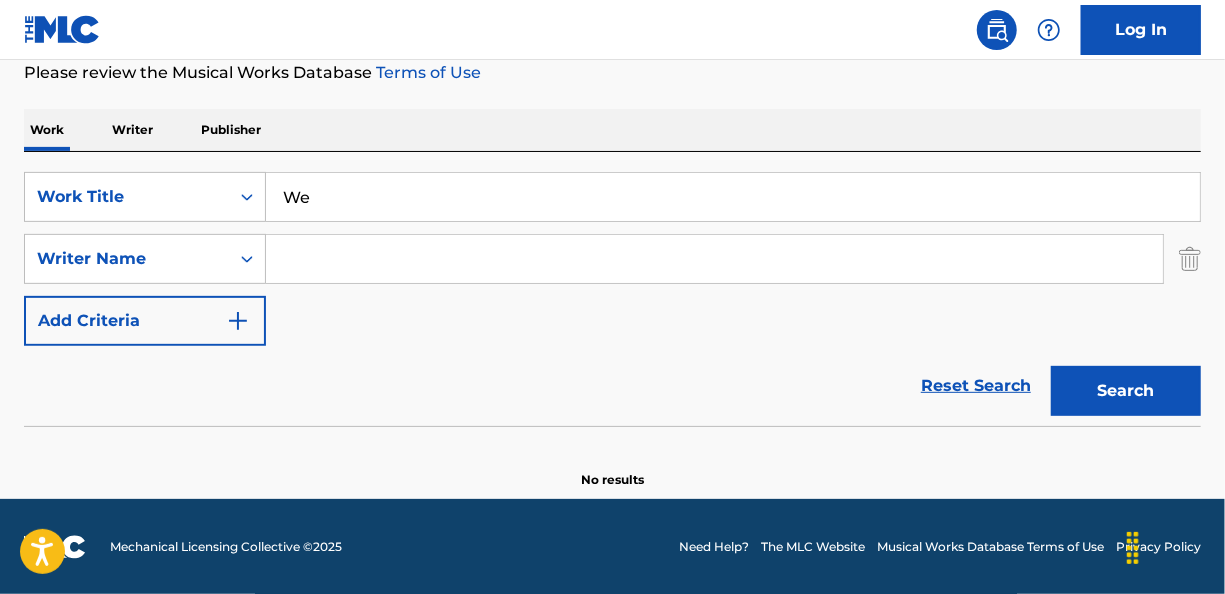 type 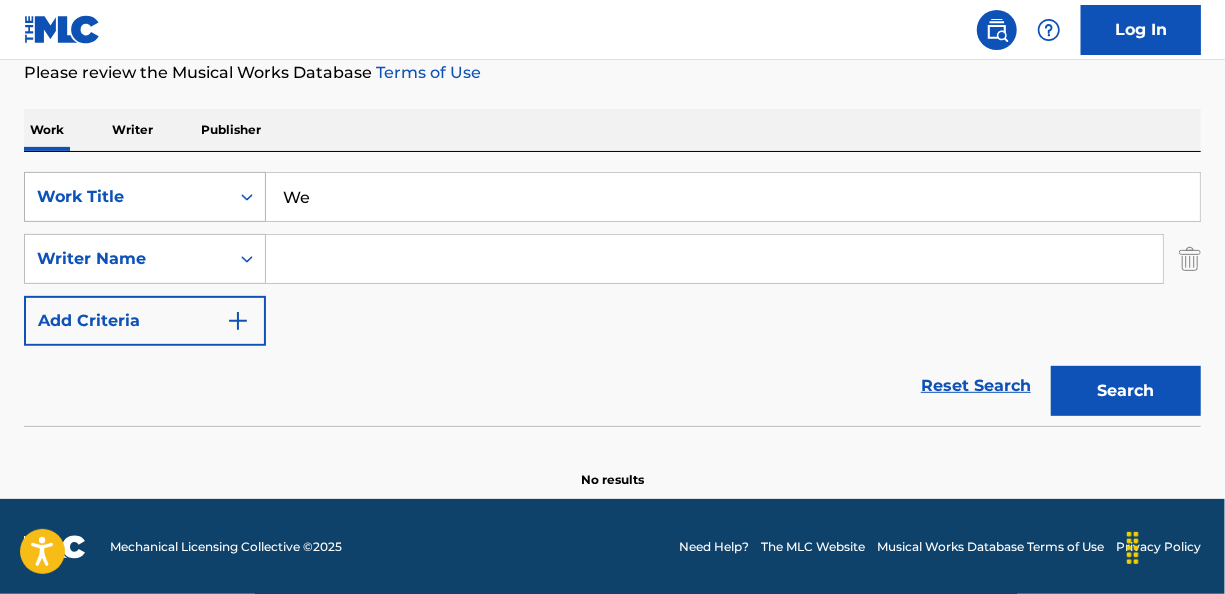 drag, startPoint x: 351, startPoint y: 196, endPoint x: 174, endPoint y: 196, distance: 177 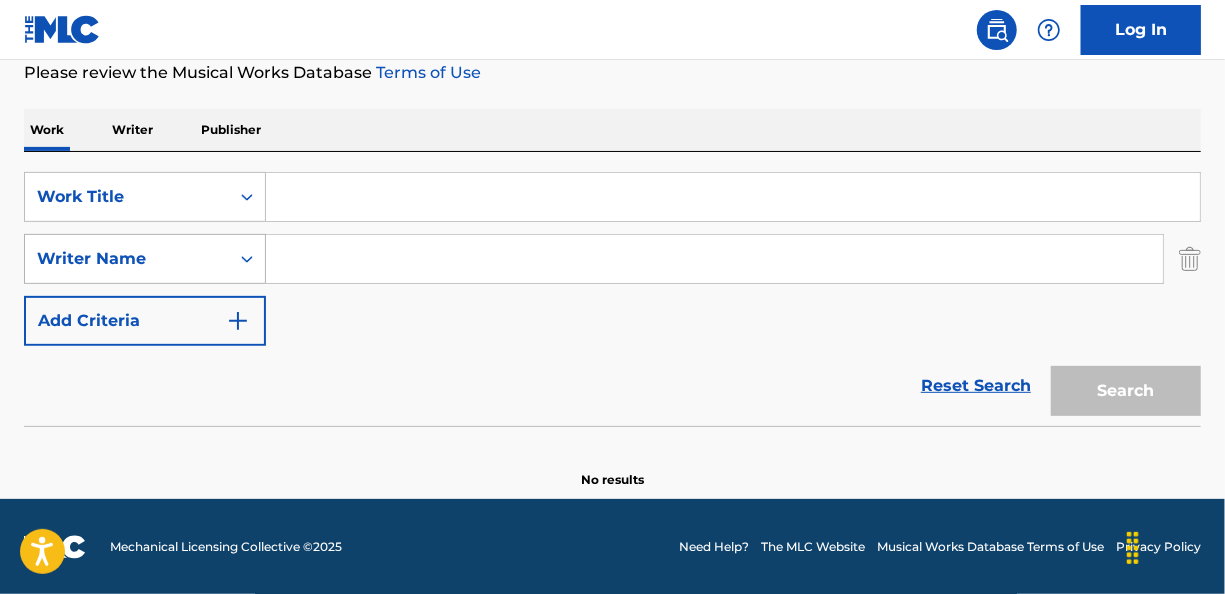 paste on "Nevon Nathaniel Sinclair" 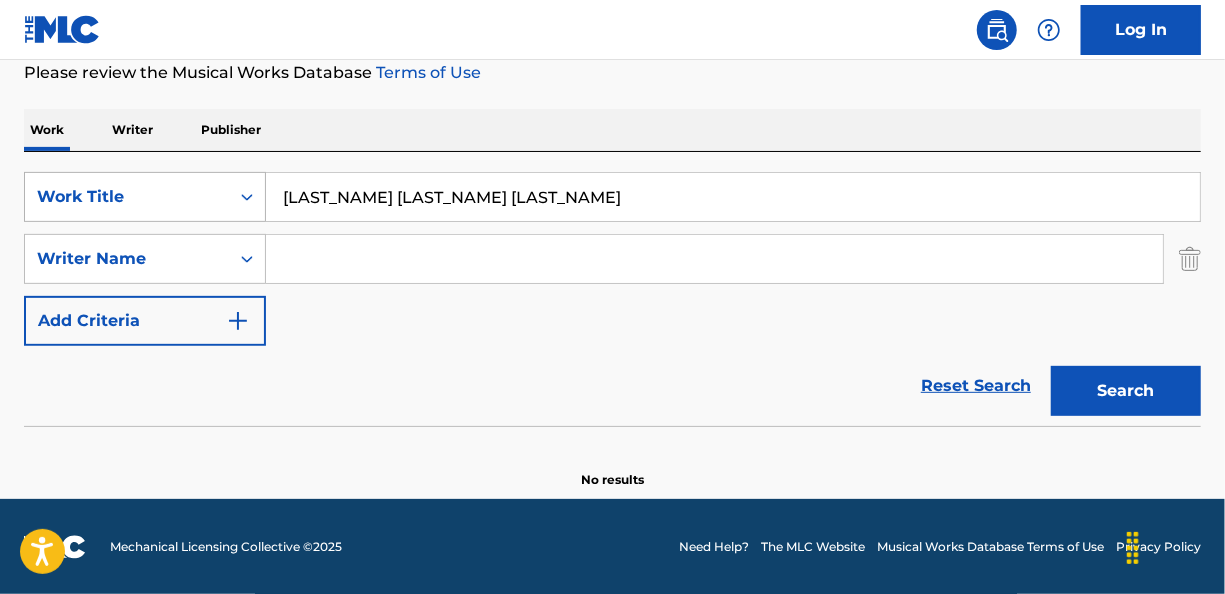 type on "Nevon Nathaniel Sinclair" 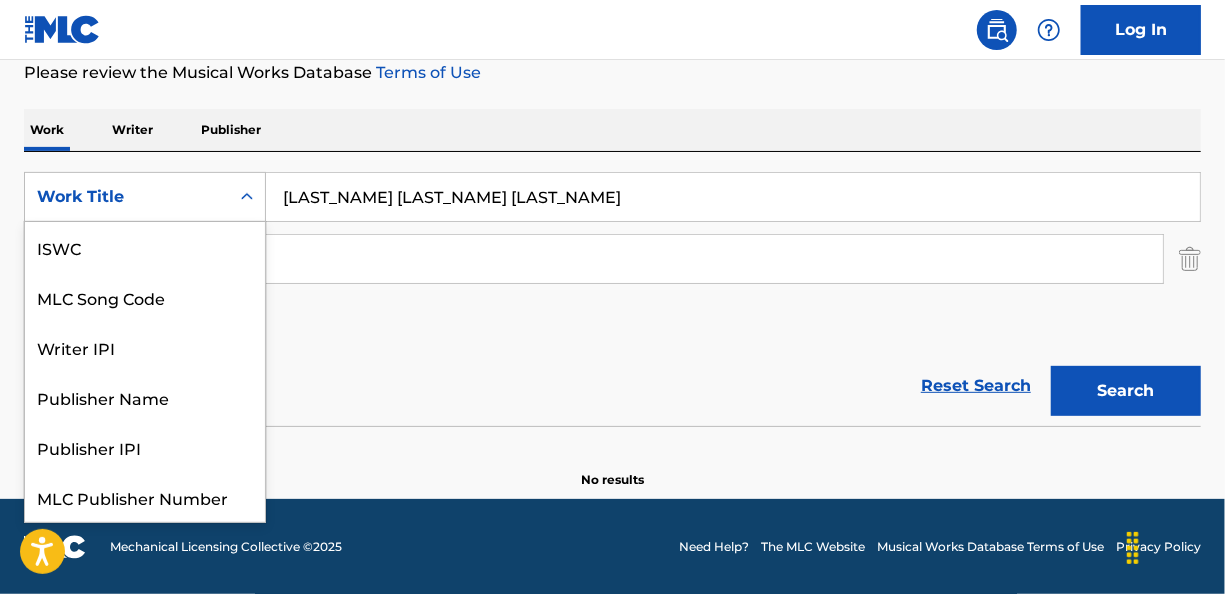 click on "Work Title" at bounding box center [127, 197] 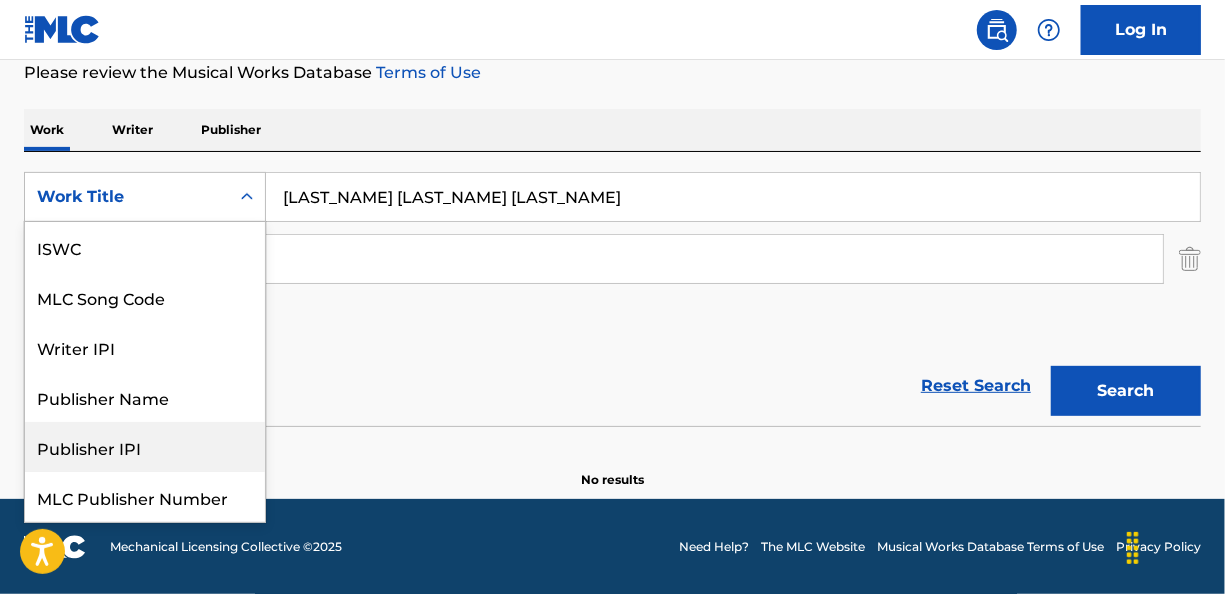 scroll, scrollTop: 50, scrollLeft: 0, axis: vertical 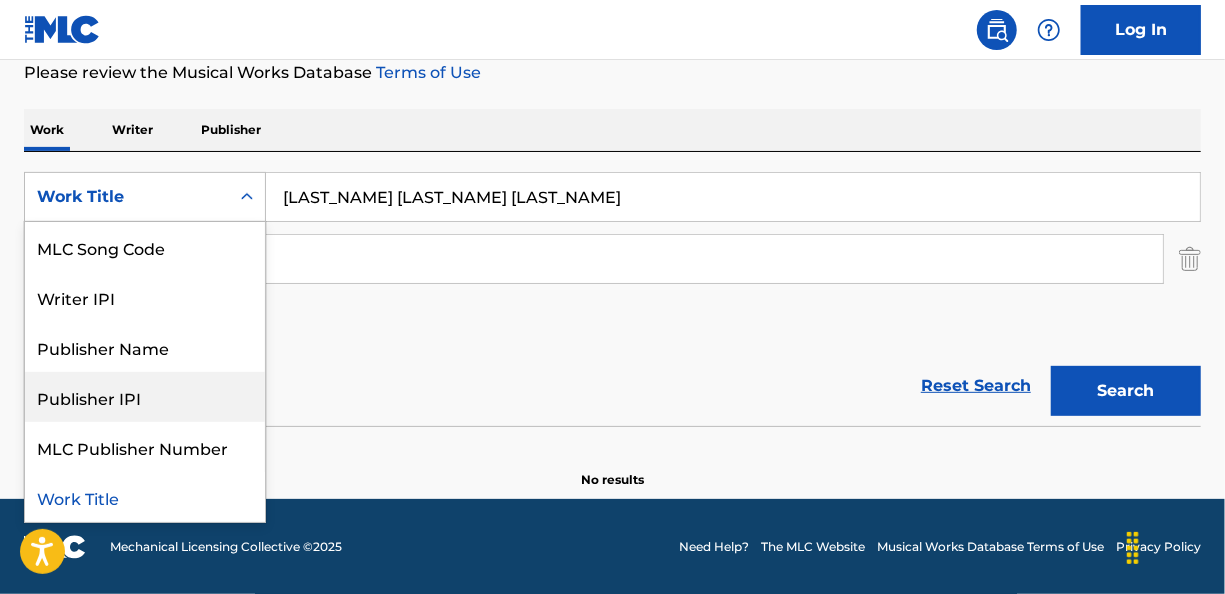 click on "Reset Search Search" at bounding box center [612, 386] 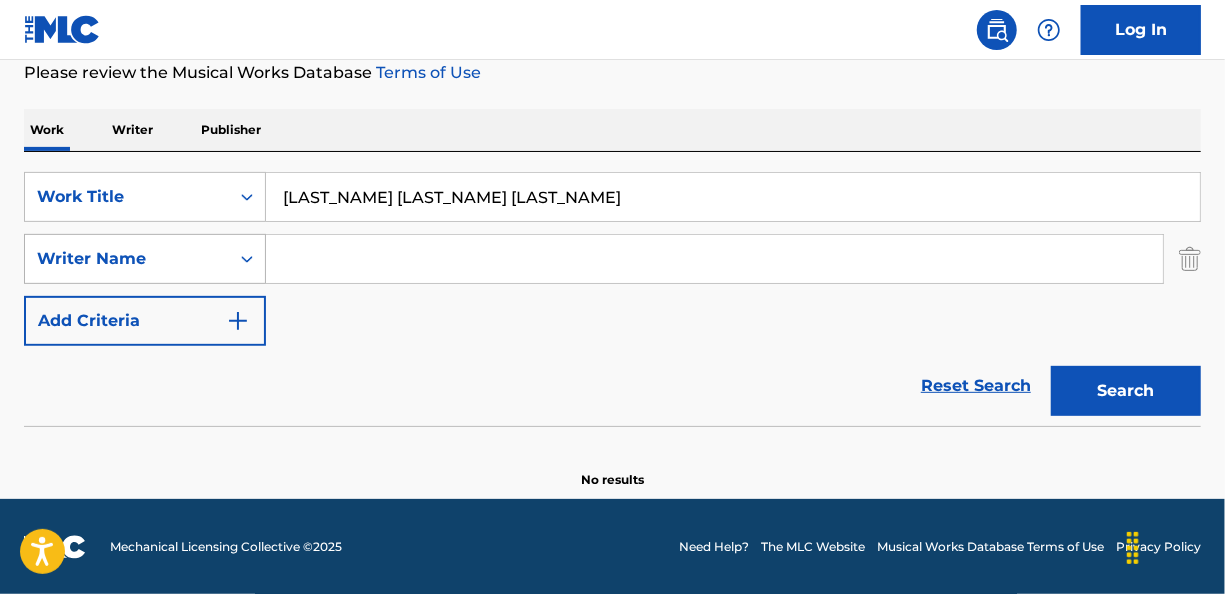click 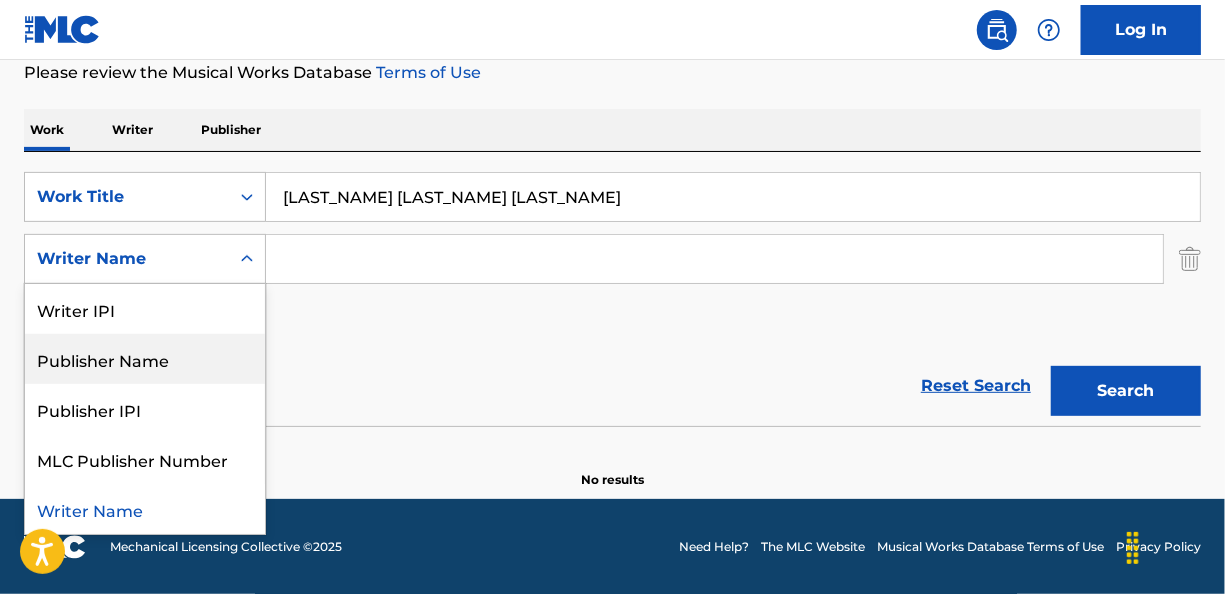 click on "Publisher Name" at bounding box center [145, 359] 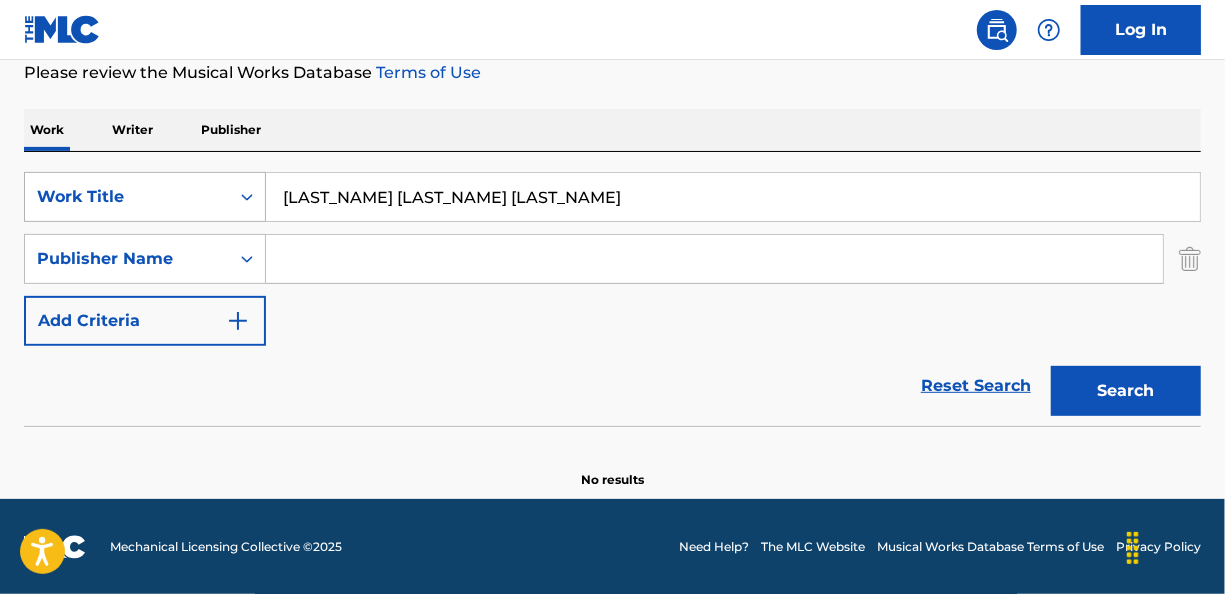click at bounding box center (247, 197) 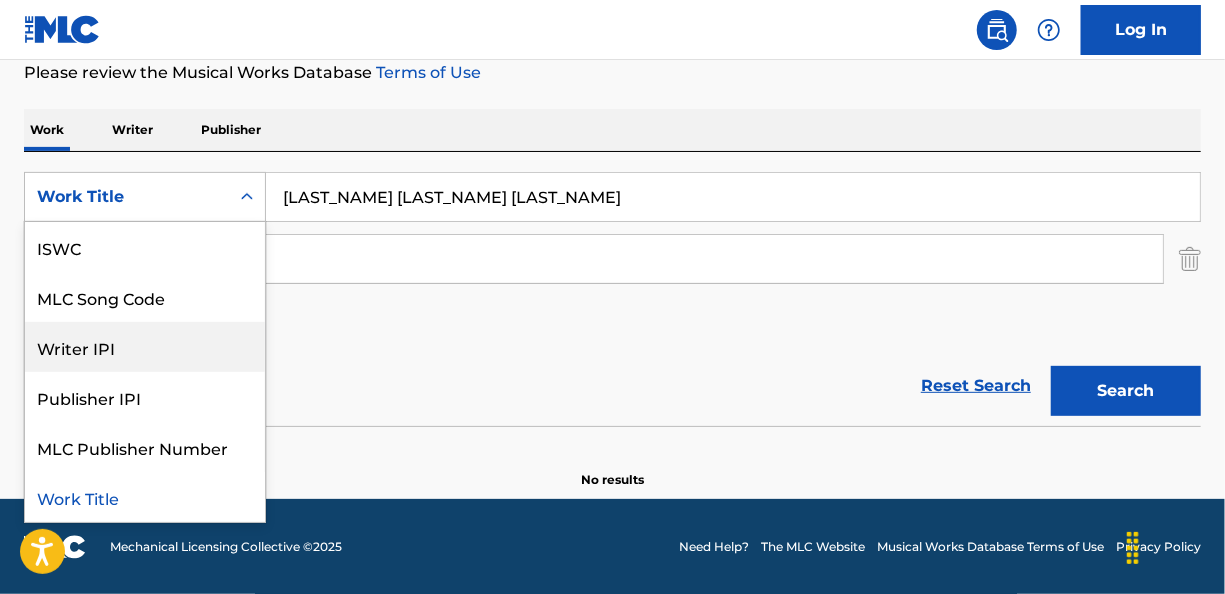 scroll, scrollTop: 0, scrollLeft: 0, axis: both 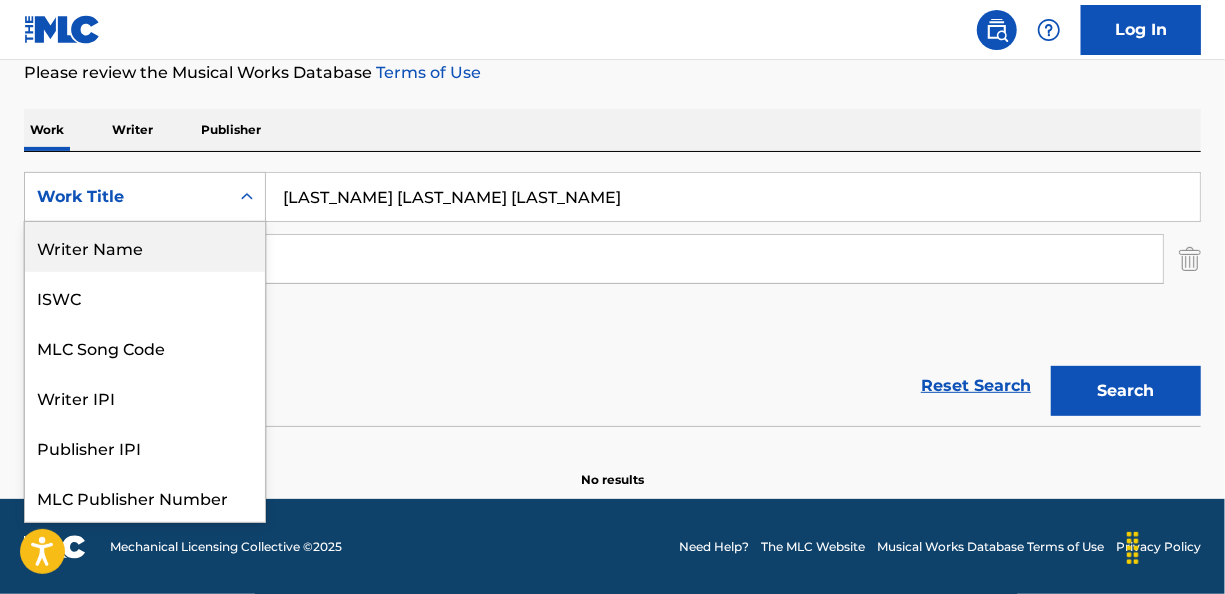 click on "Writer Name" at bounding box center (145, 247) 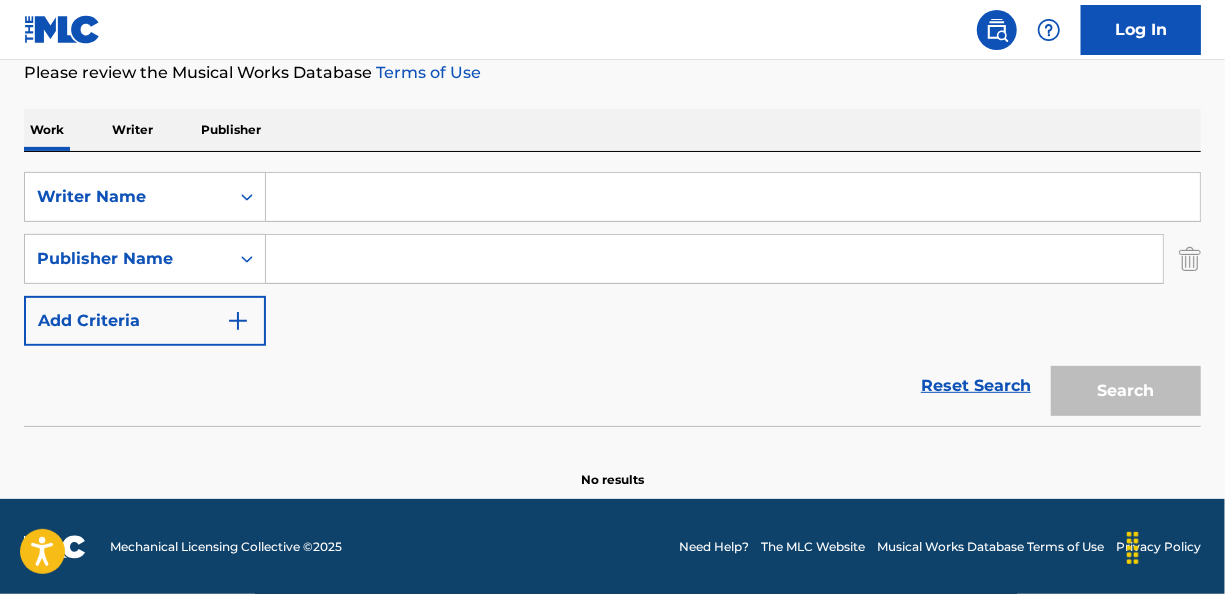 click at bounding box center (733, 197) 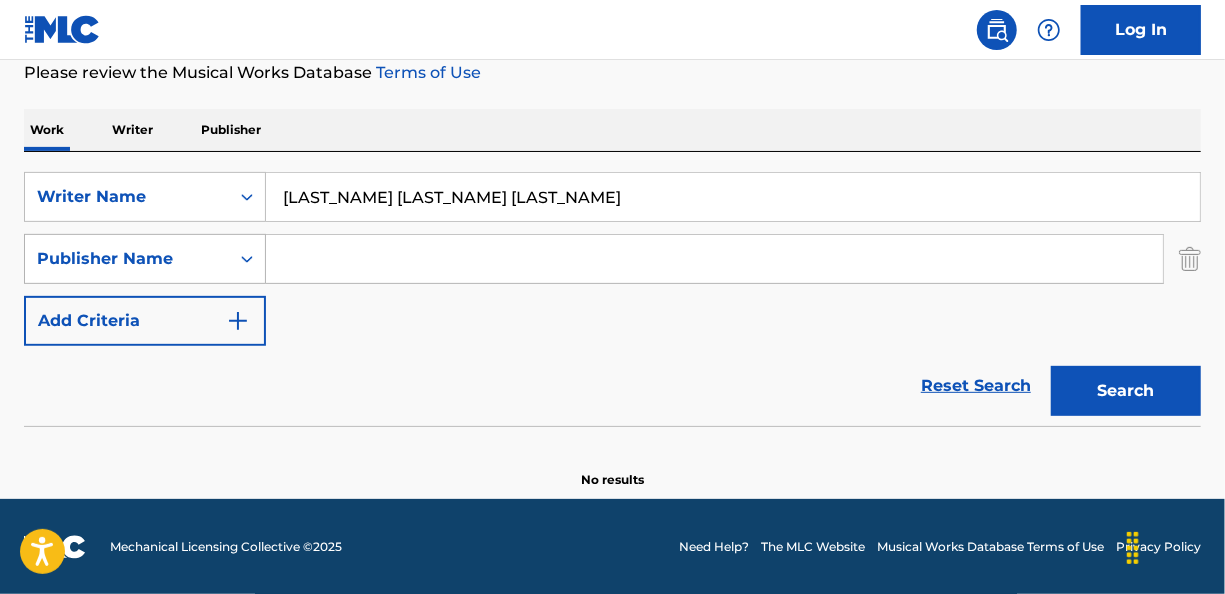 type on "Nevon Nathaniel Sinclair" 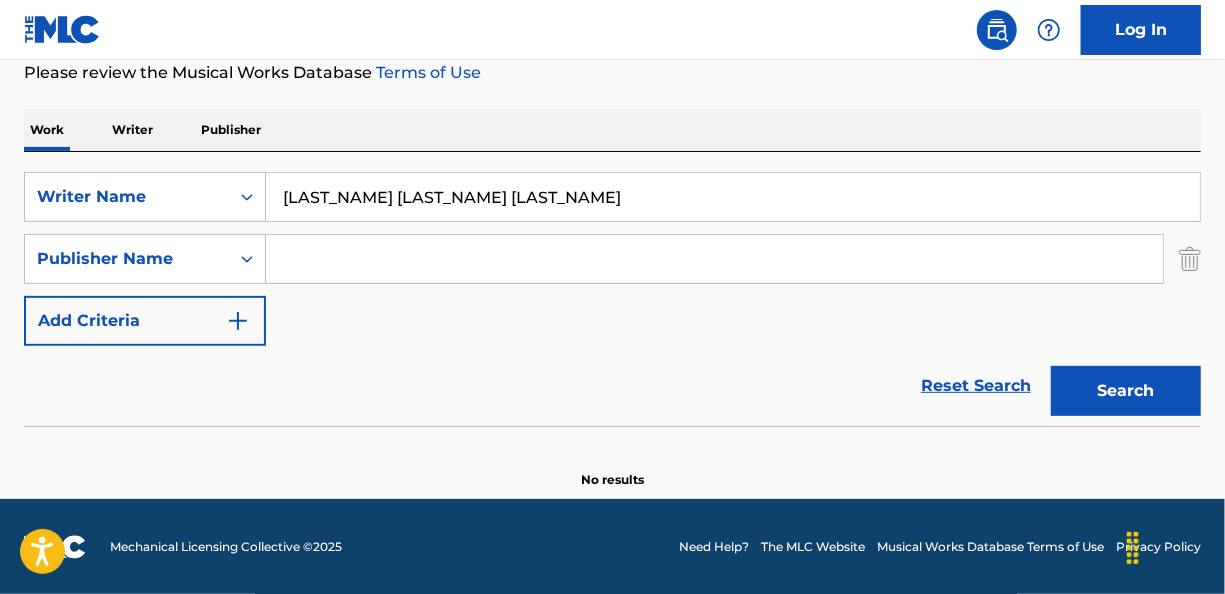 click at bounding box center (714, 259) 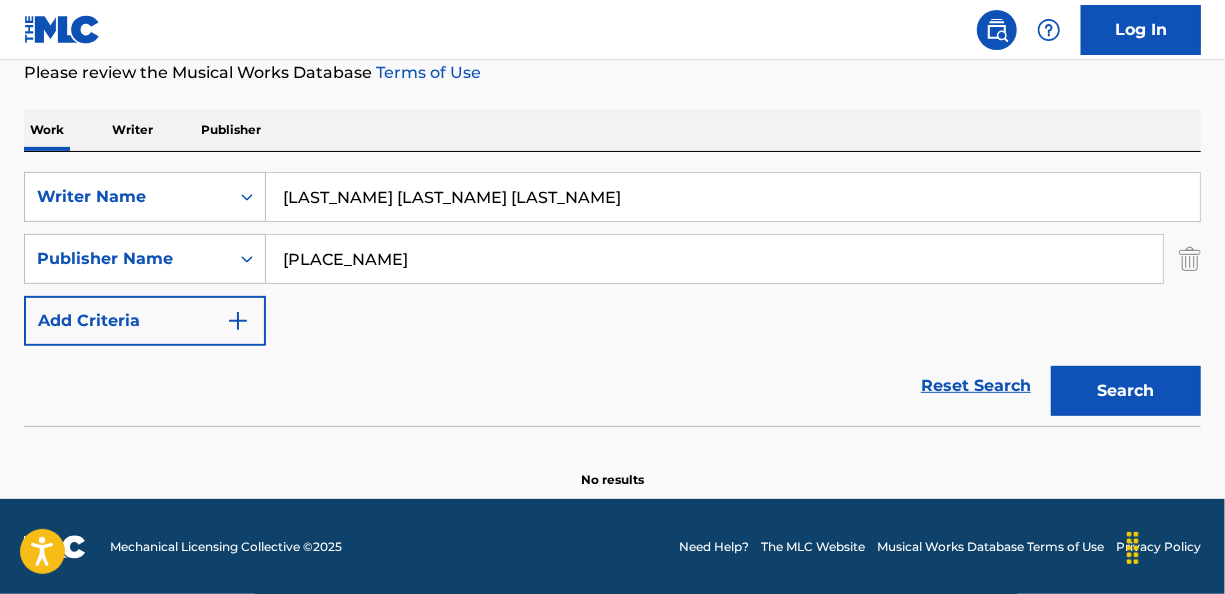 type on "mezzo" 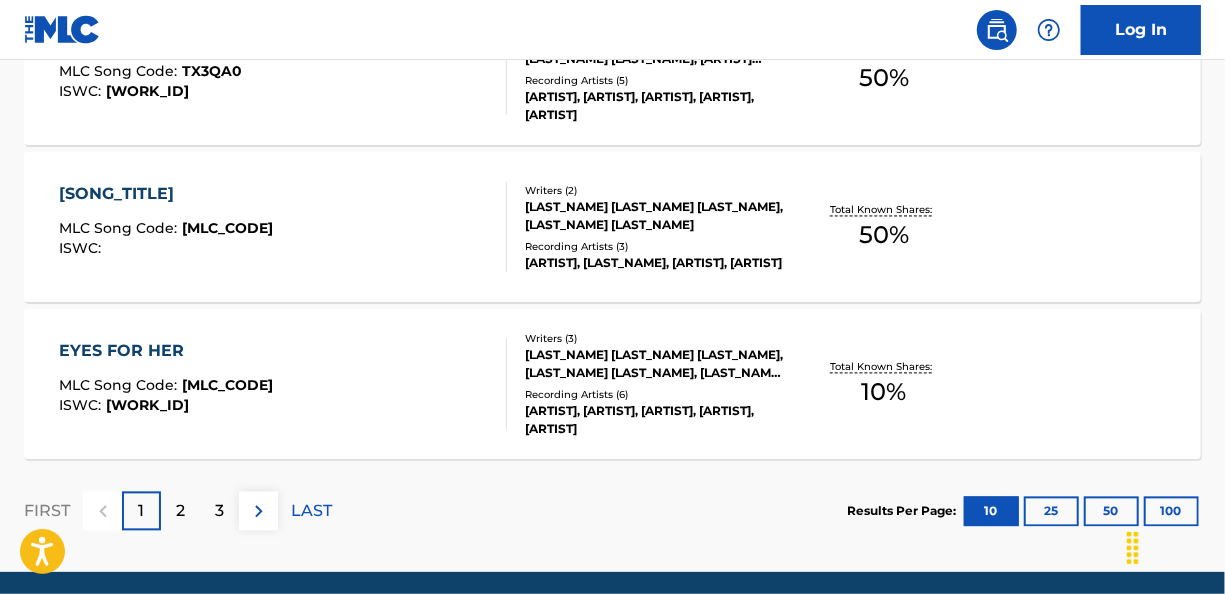 scroll, scrollTop: 1915, scrollLeft: 0, axis: vertical 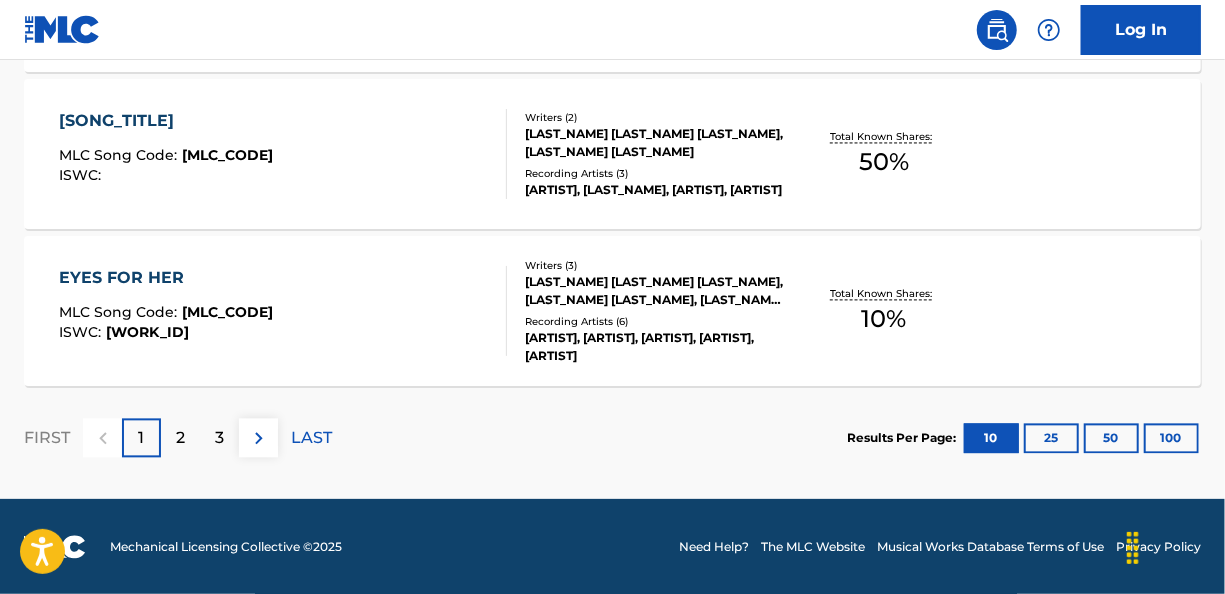 click on "2" at bounding box center (180, 437) 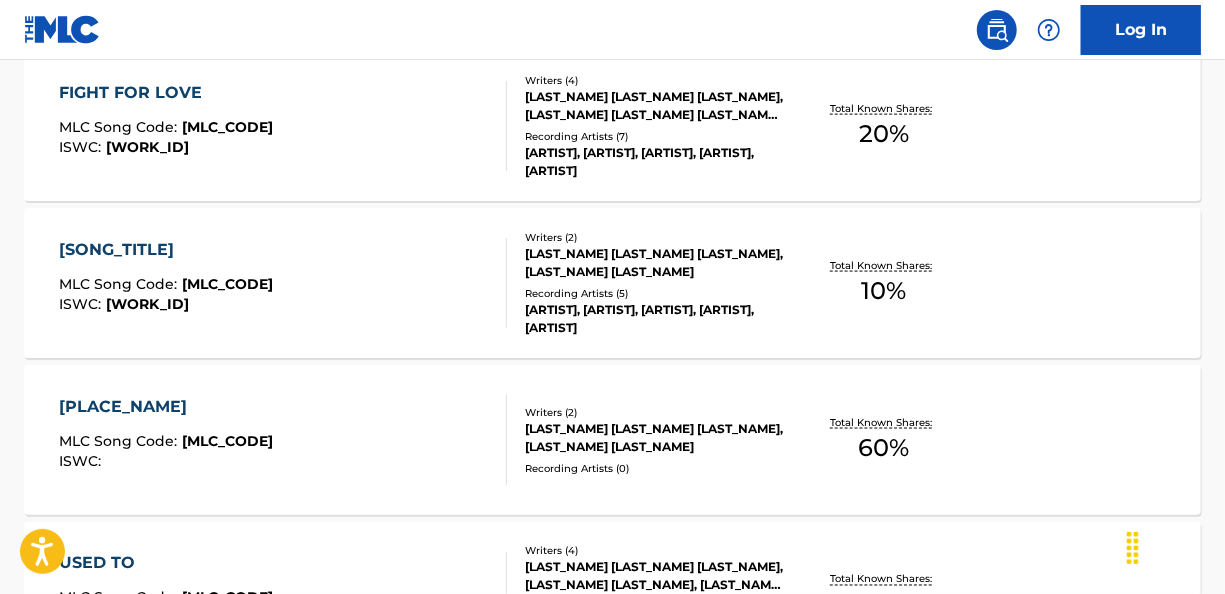 scroll, scrollTop: 1915, scrollLeft: 0, axis: vertical 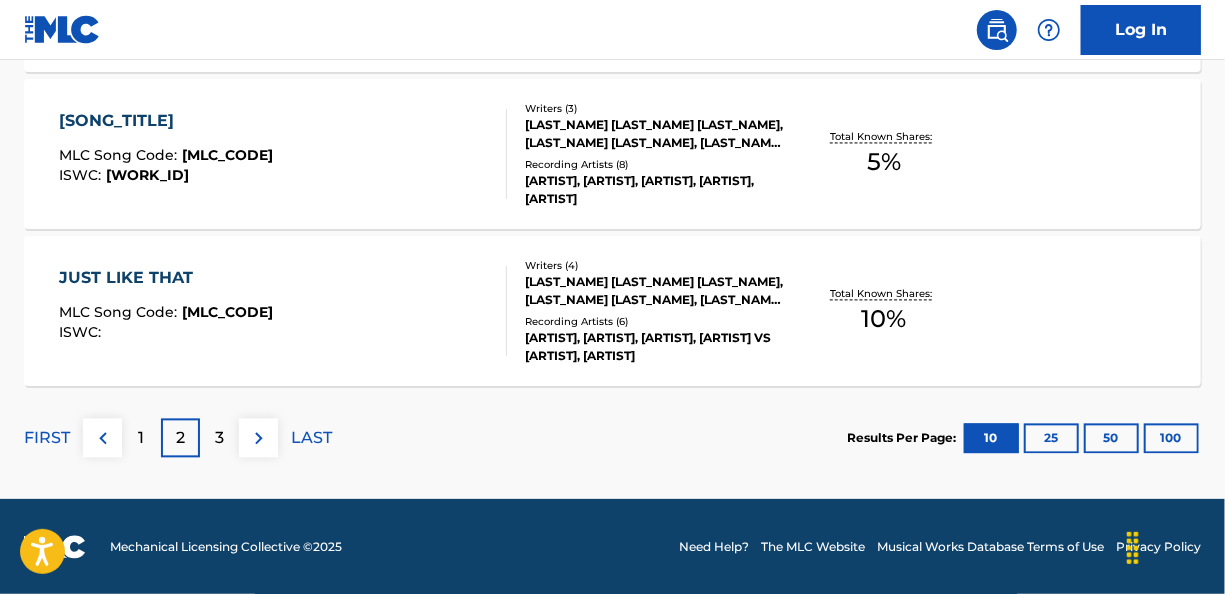 click on "3" at bounding box center [219, 437] 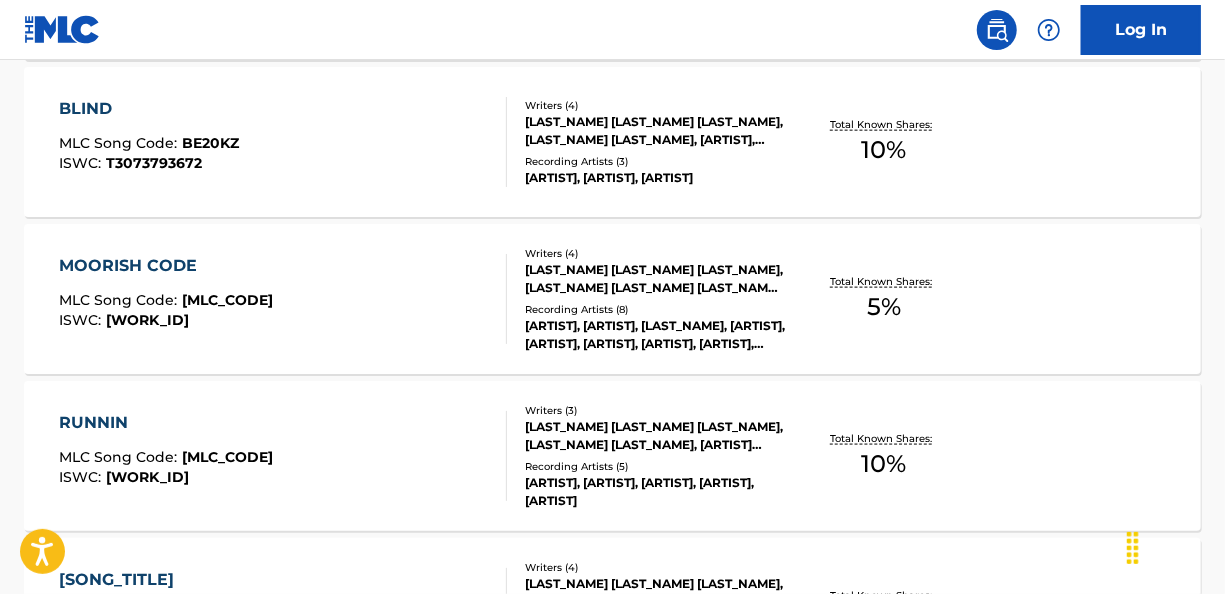 scroll, scrollTop: 1115, scrollLeft: 0, axis: vertical 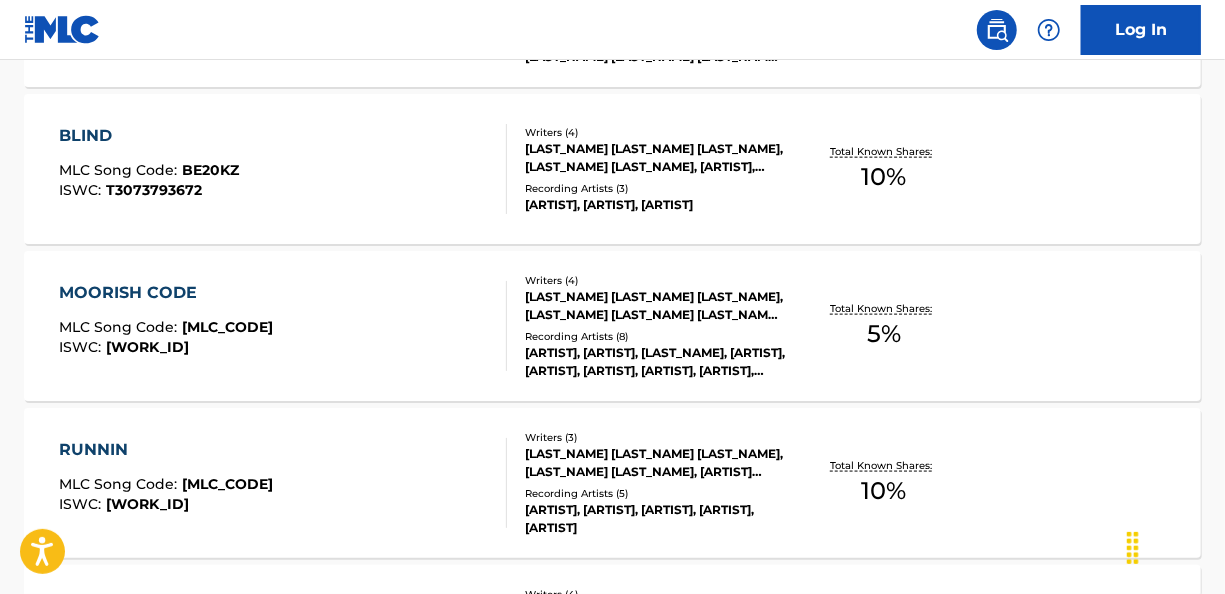 drag, startPoint x: 346, startPoint y: 200, endPoint x: 19, endPoint y: 192, distance: 327.09784 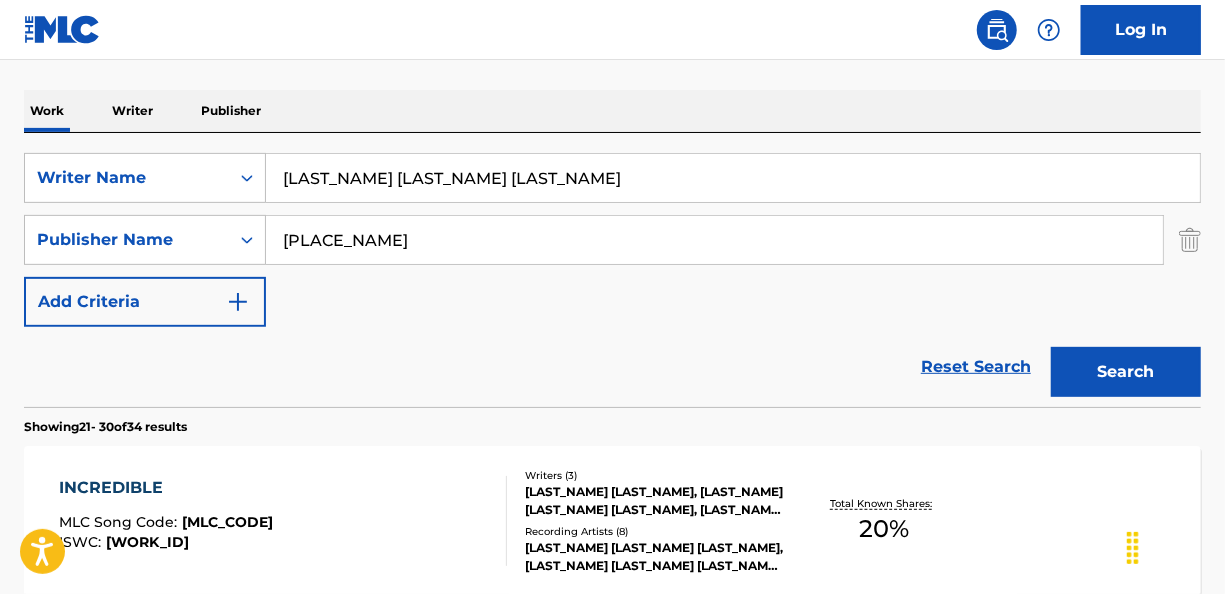 scroll, scrollTop: 215, scrollLeft: 0, axis: vertical 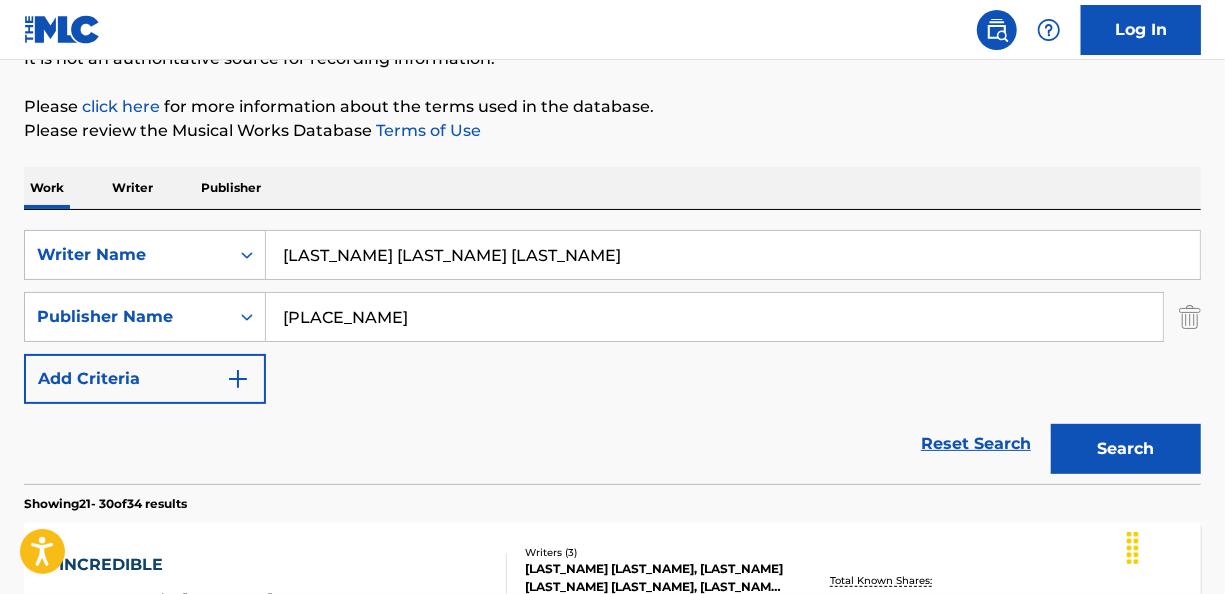 drag, startPoint x: 503, startPoint y: 257, endPoint x: 286, endPoint y: 258, distance: 217.0023 